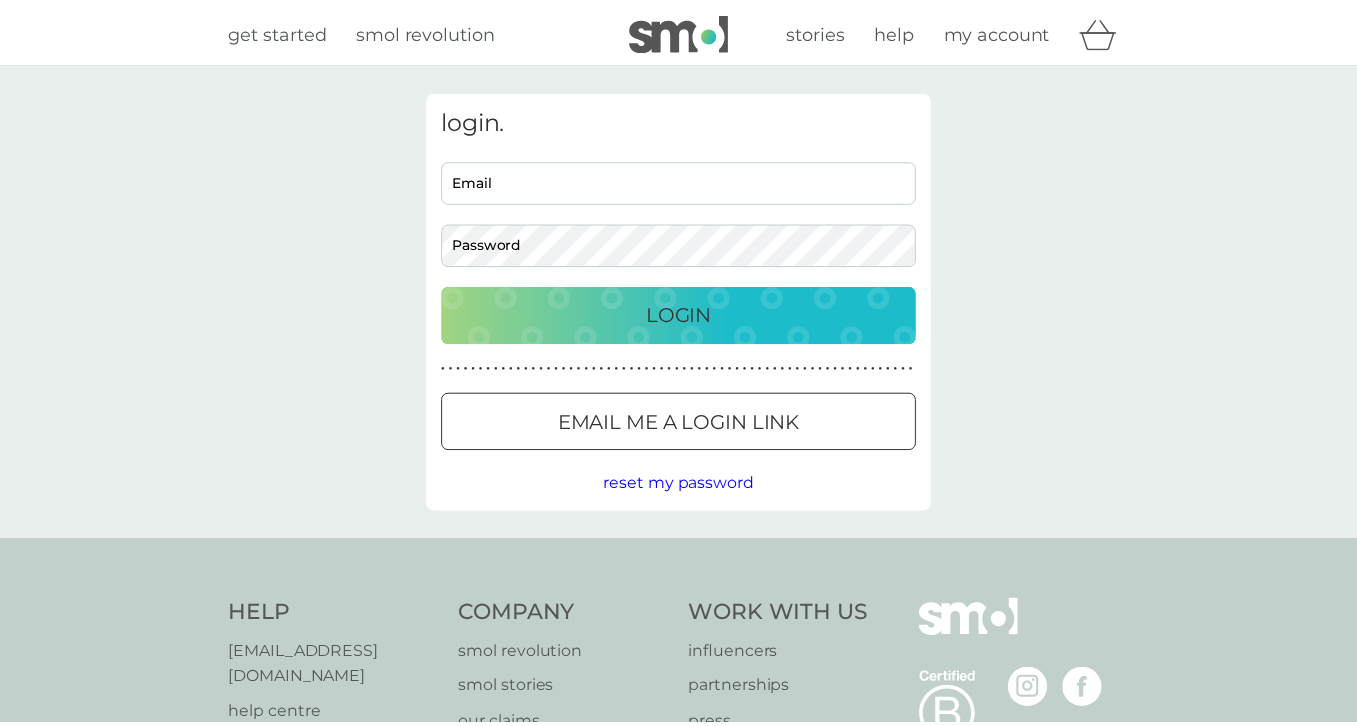 scroll, scrollTop: 0, scrollLeft: 0, axis: both 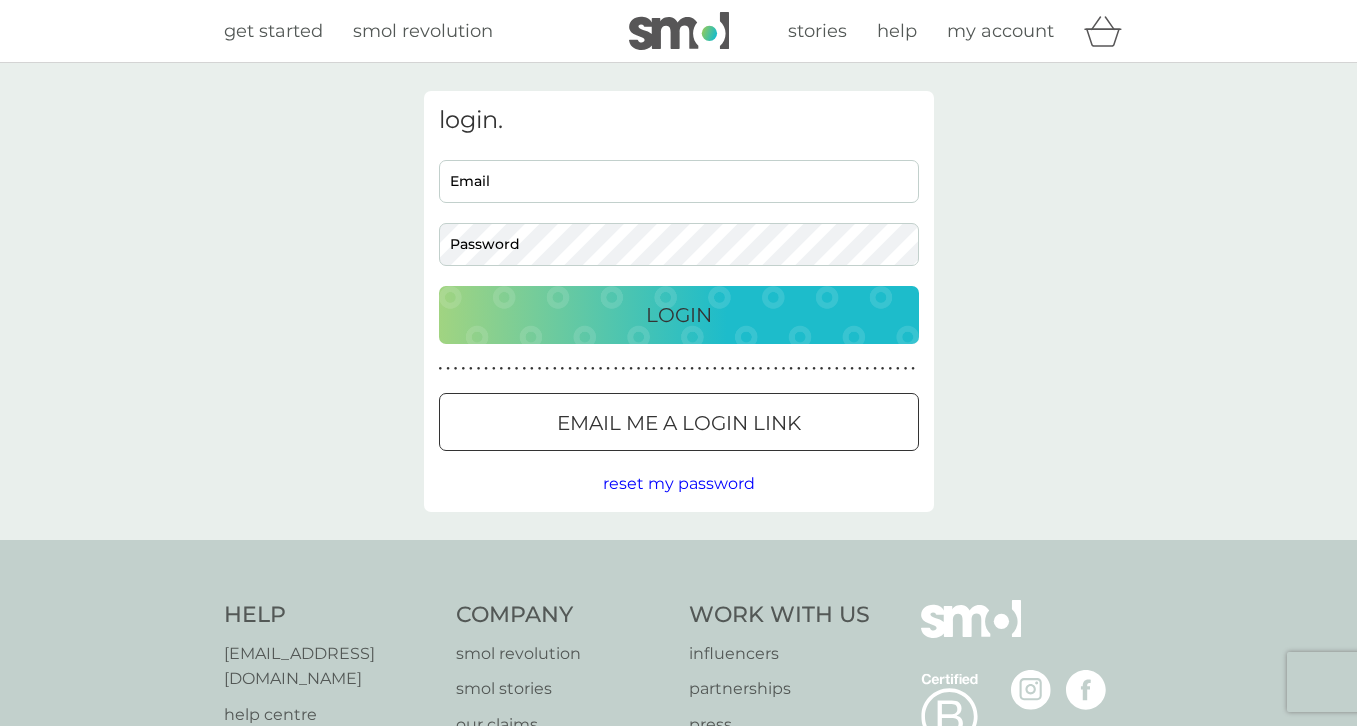 type on "[EMAIL_ADDRESS][DOMAIN_NAME]" 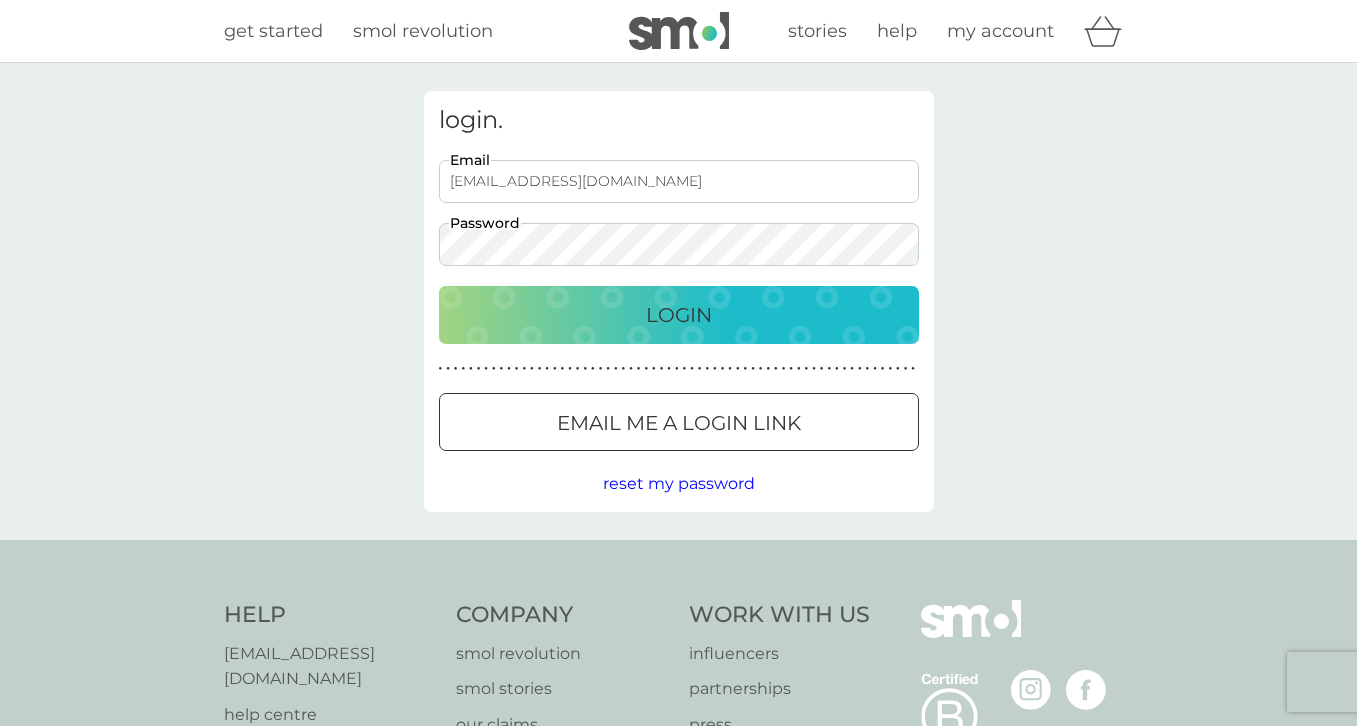 click on "Login" at bounding box center [679, 315] 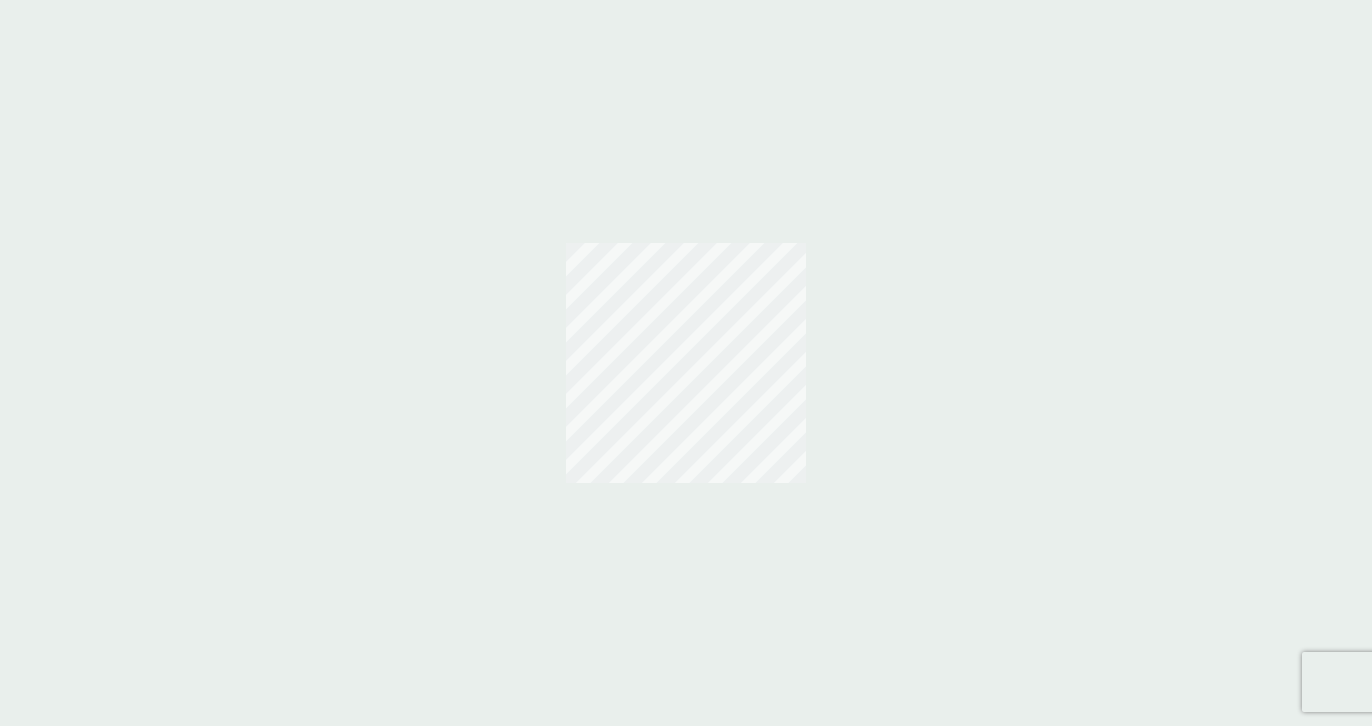 scroll, scrollTop: 0, scrollLeft: 0, axis: both 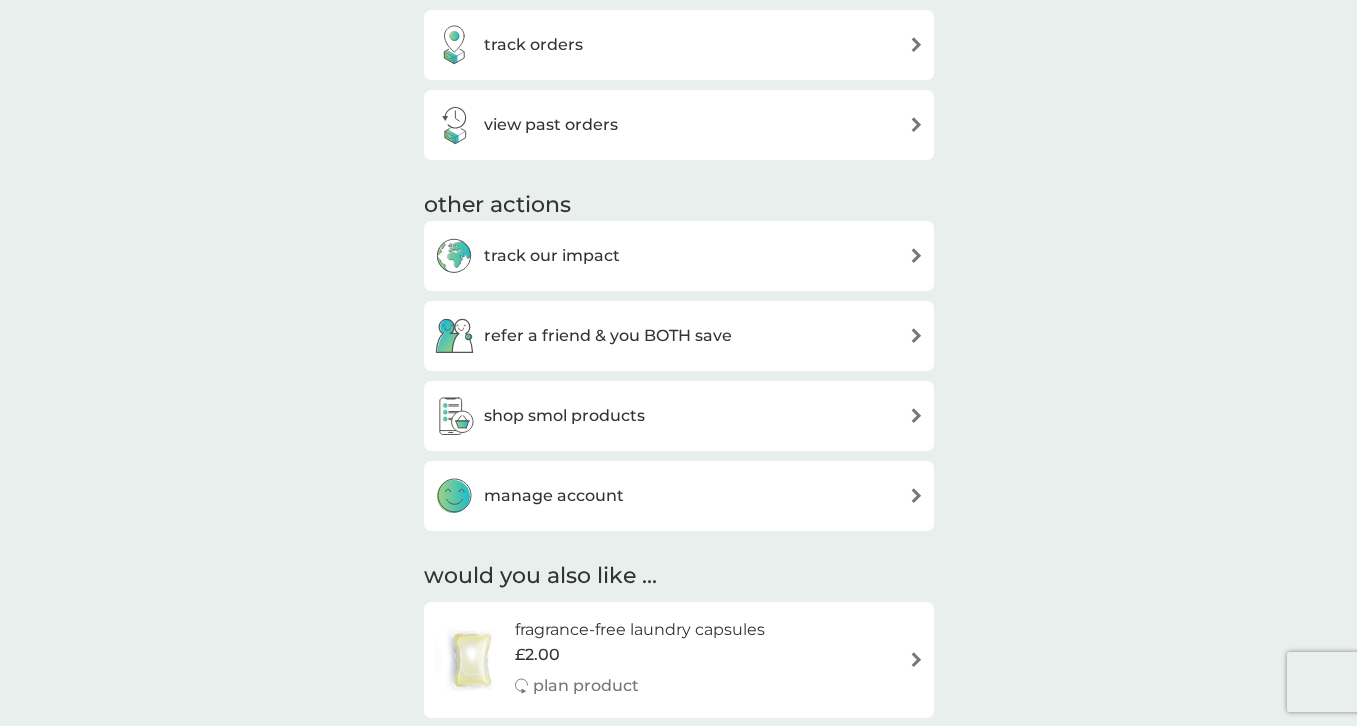 click on "manage account" at bounding box center [679, 496] 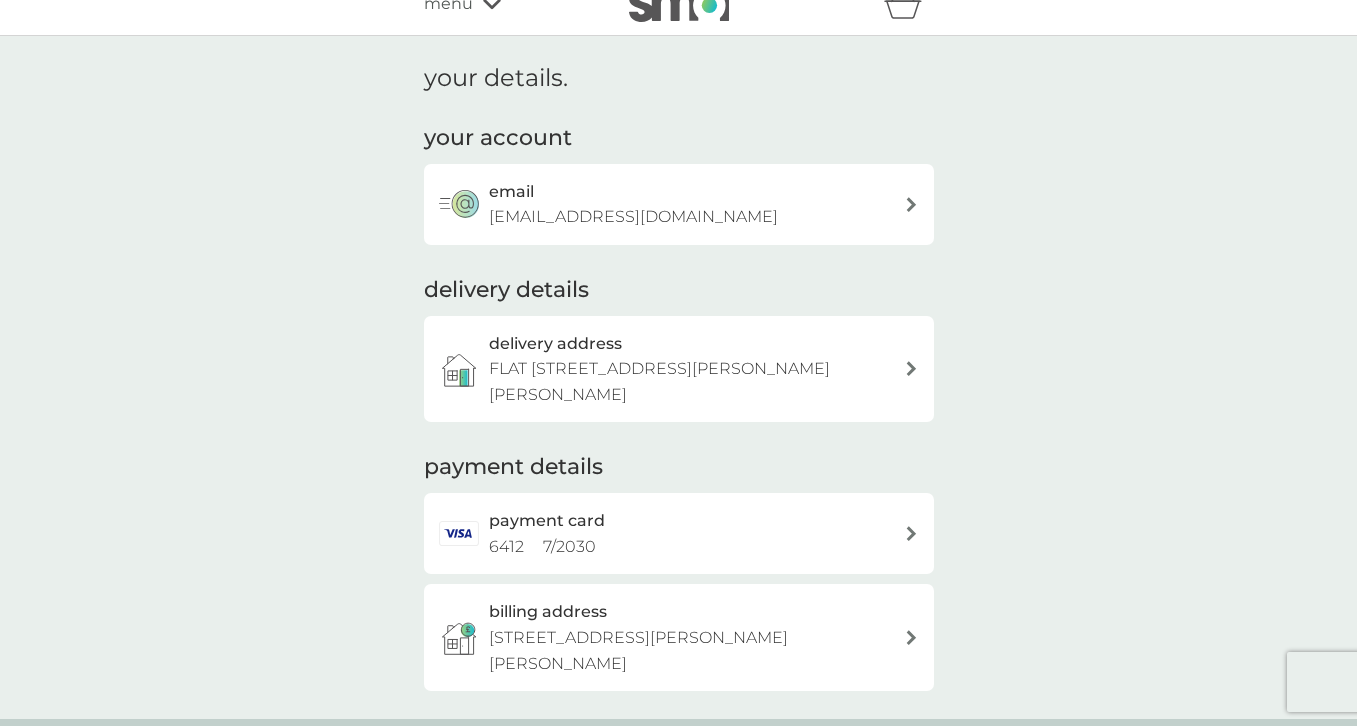 scroll, scrollTop: 0, scrollLeft: 0, axis: both 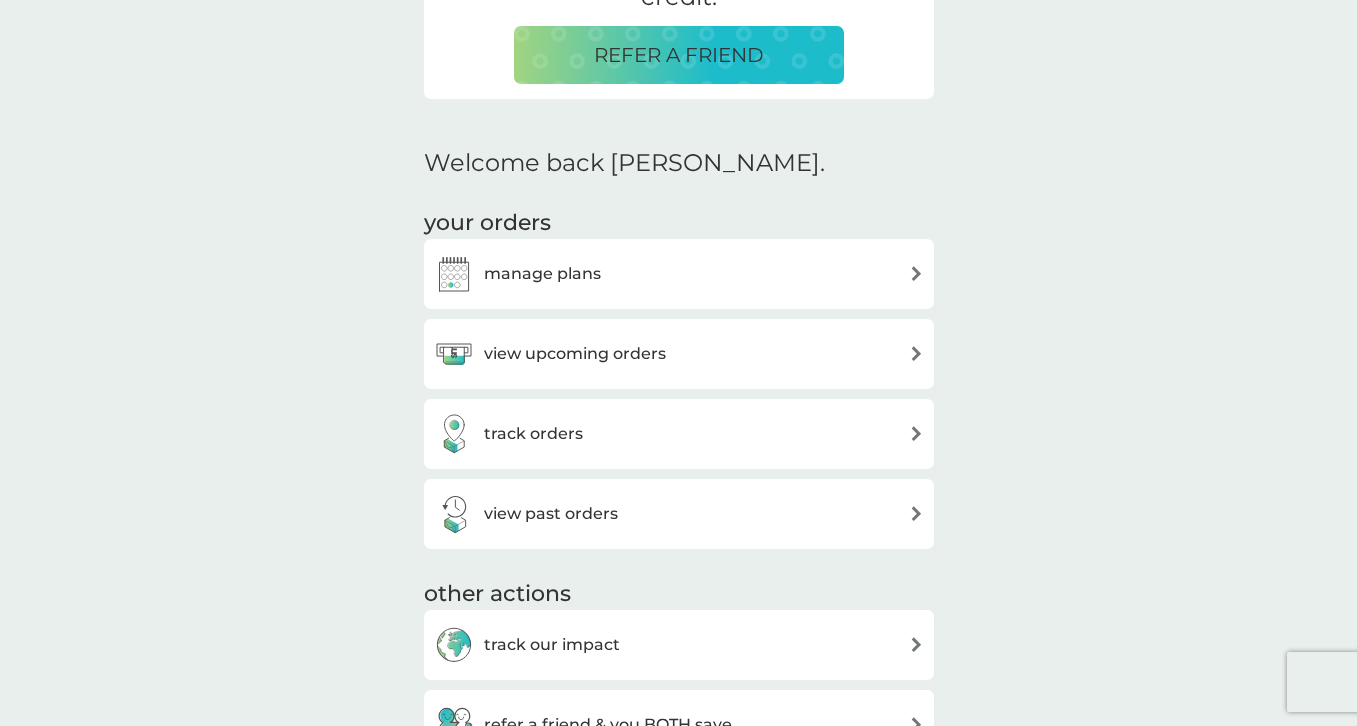 click on "manage plans" at bounding box center (517, 274) 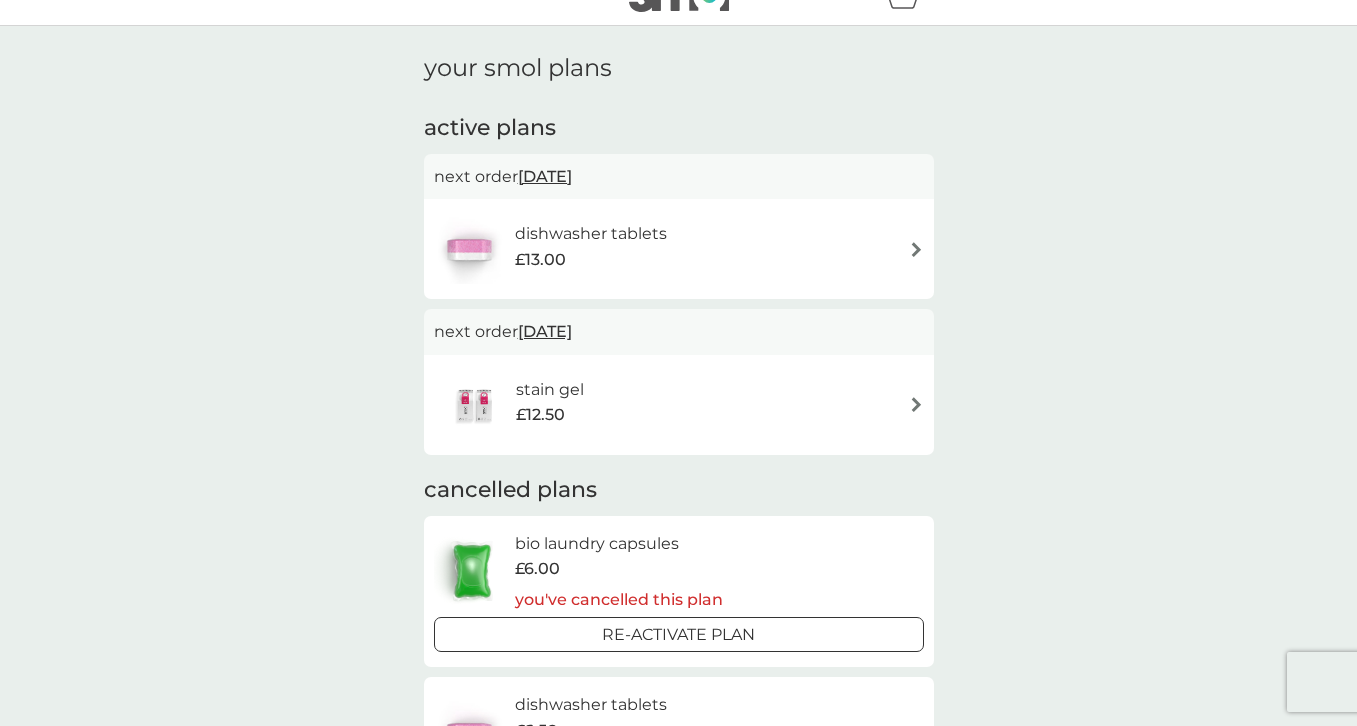 scroll, scrollTop: 0, scrollLeft: 0, axis: both 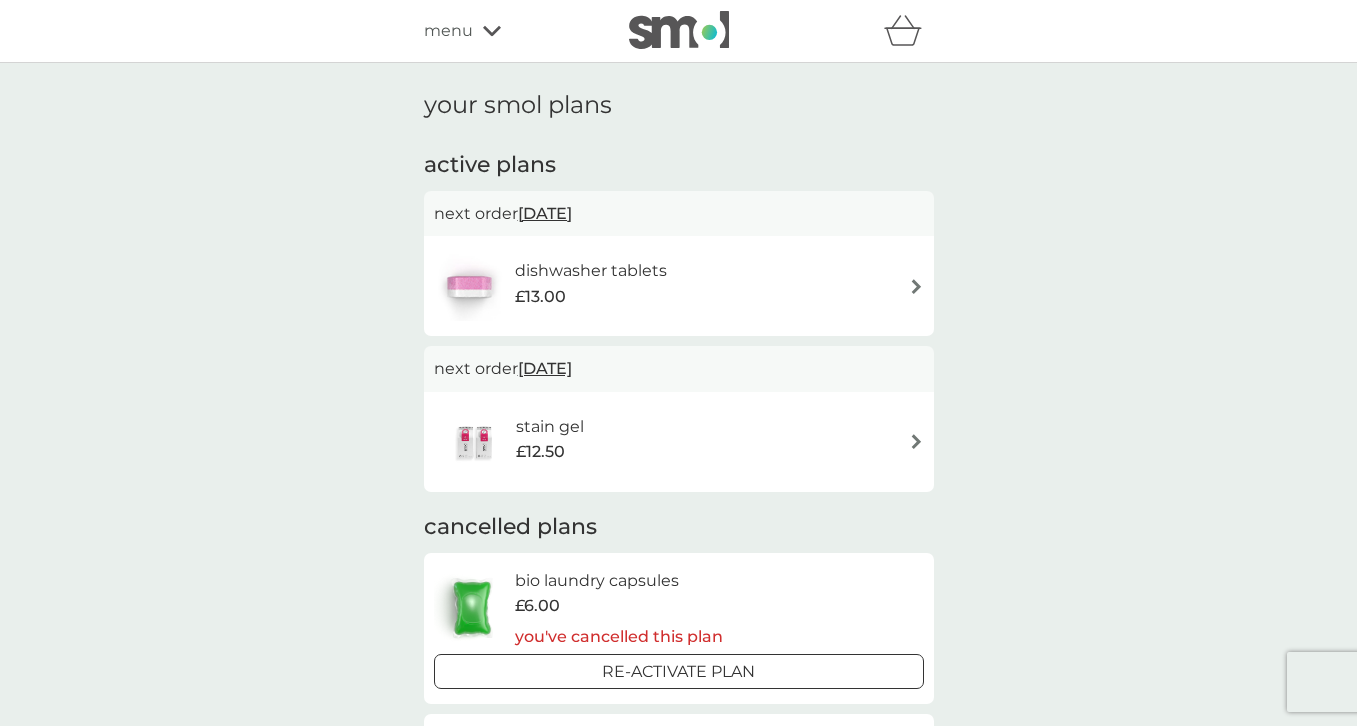 click on "dishwasher tablets £13.00" at bounding box center (679, 286) 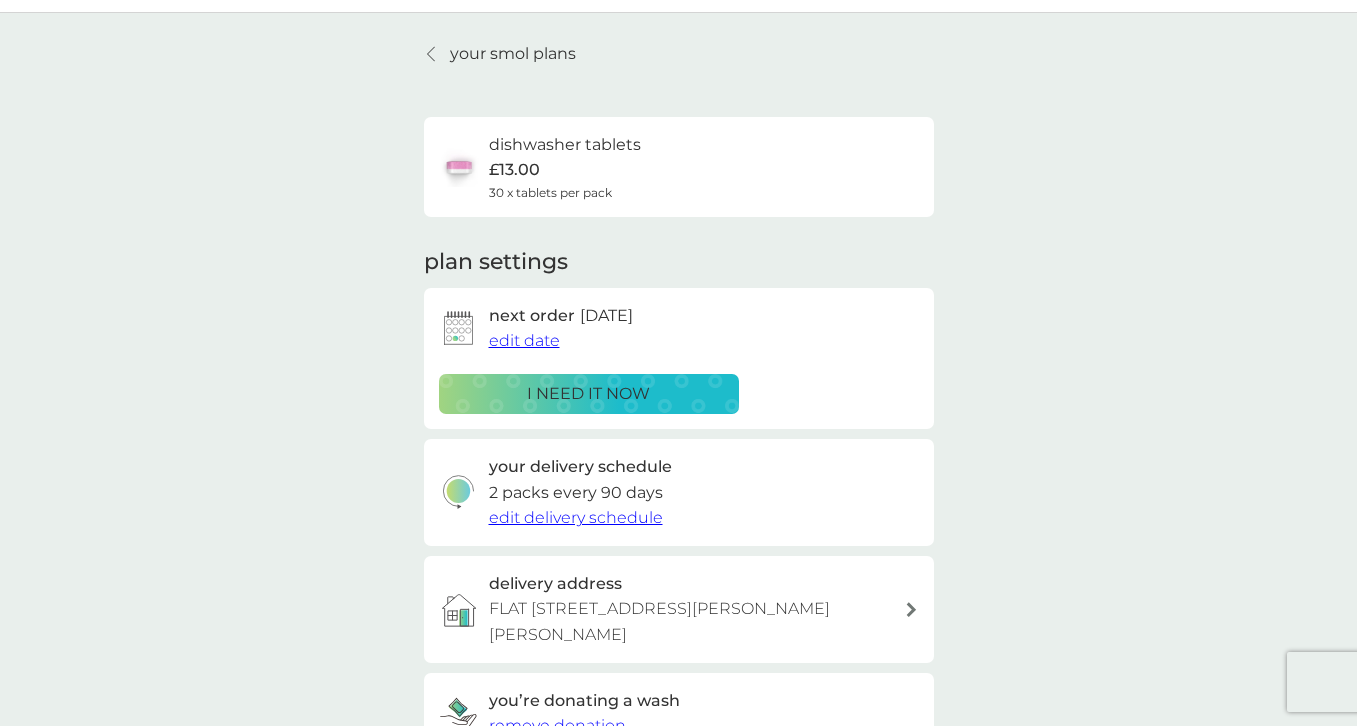scroll, scrollTop: 0, scrollLeft: 0, axis: both 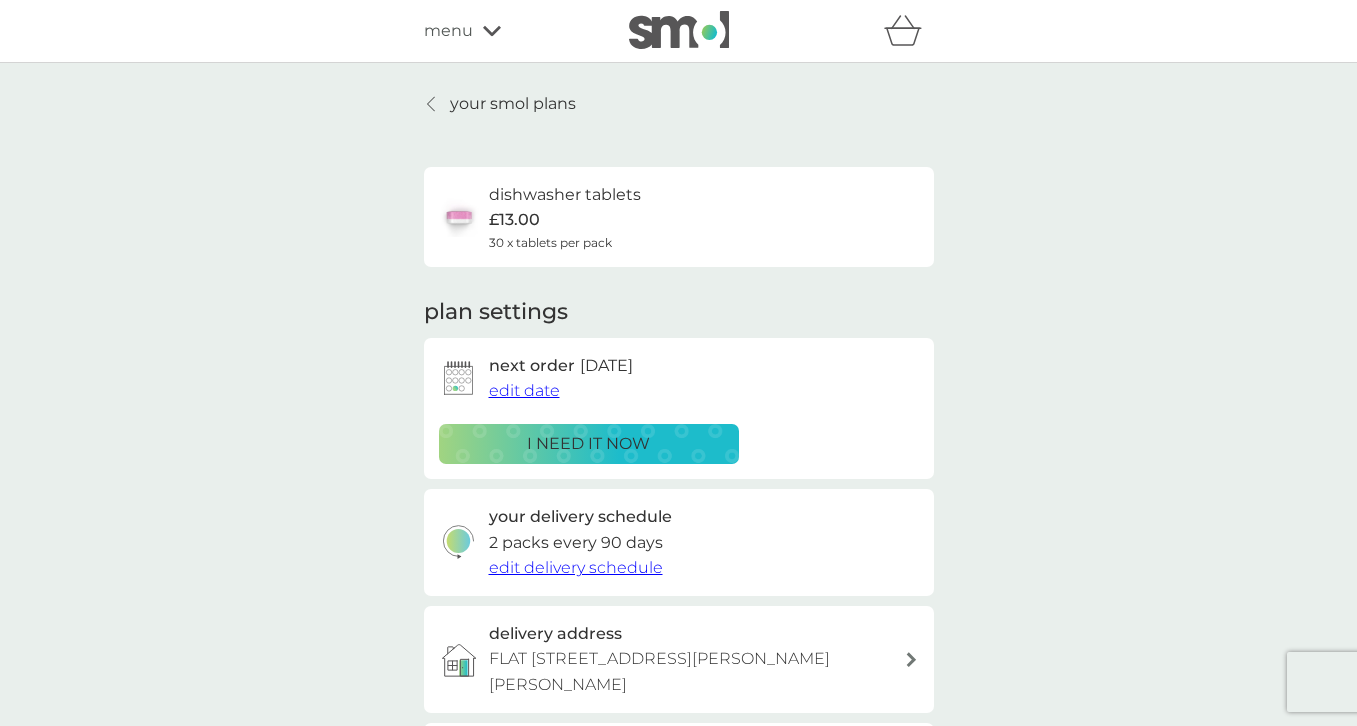 click on "edit date" at bounding box center (524, 390) 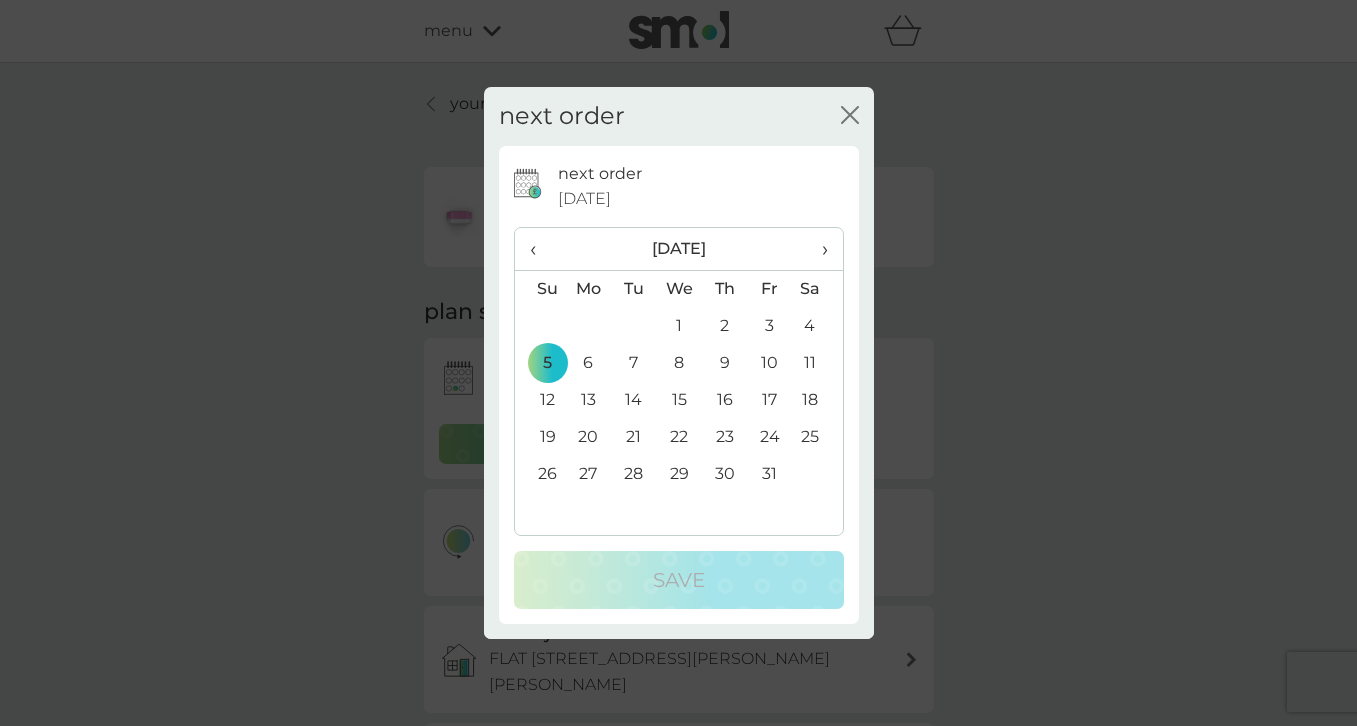 click on "close" at bounding box center (850, 116) 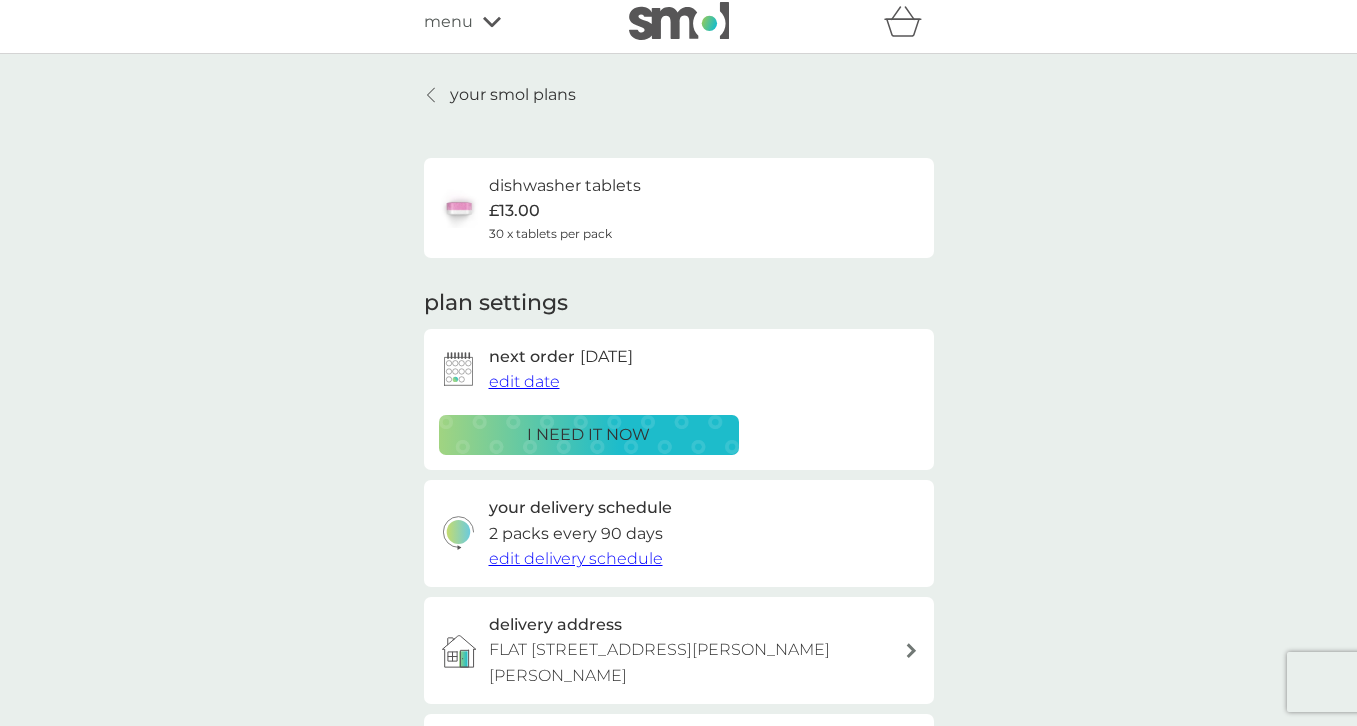 scroll, scrollTop: 0, scrollLeft: 0, axis: both 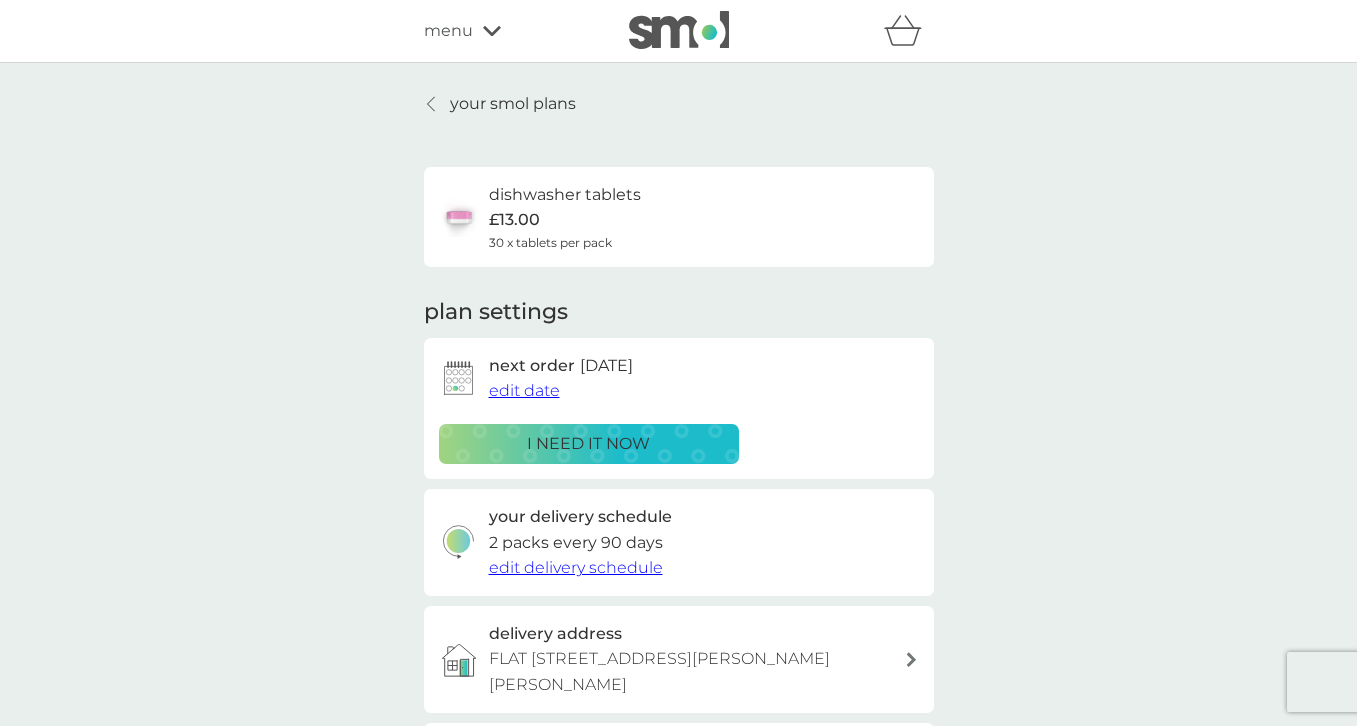 type 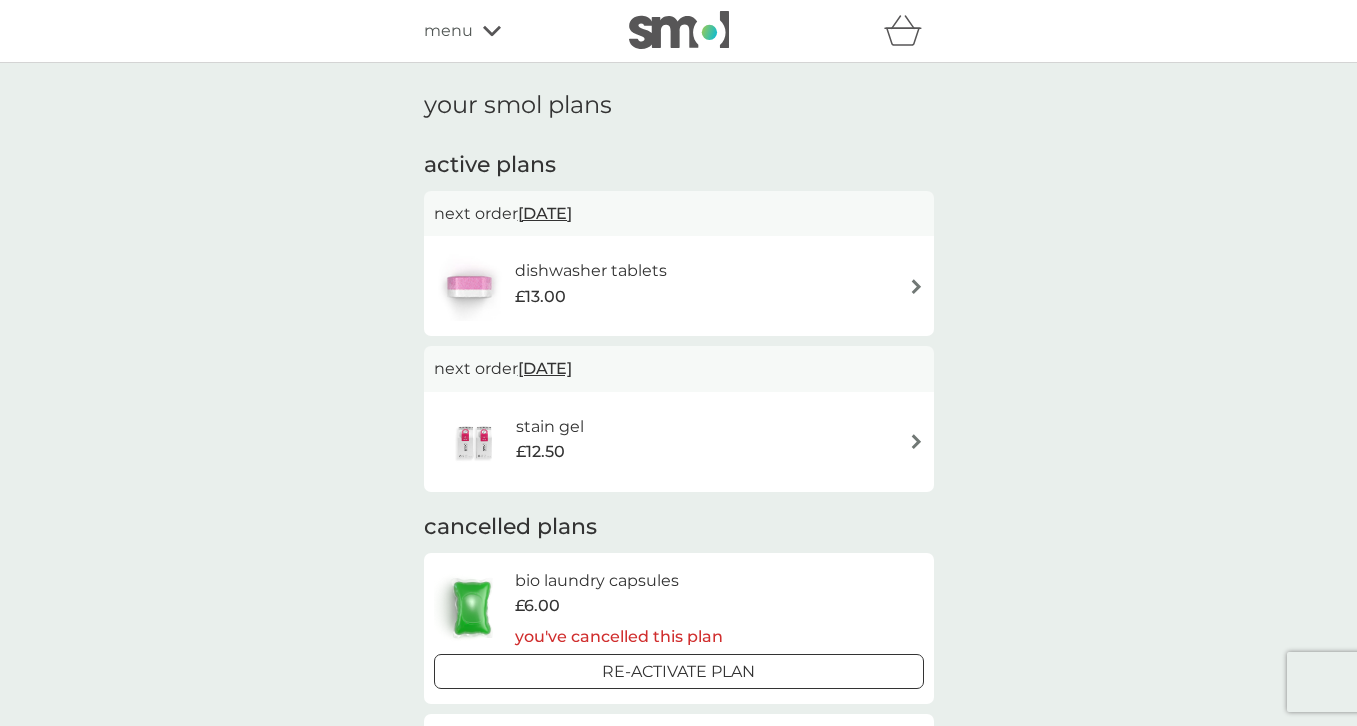click on "stain gel £12.50" at bounding box center [519, 442] 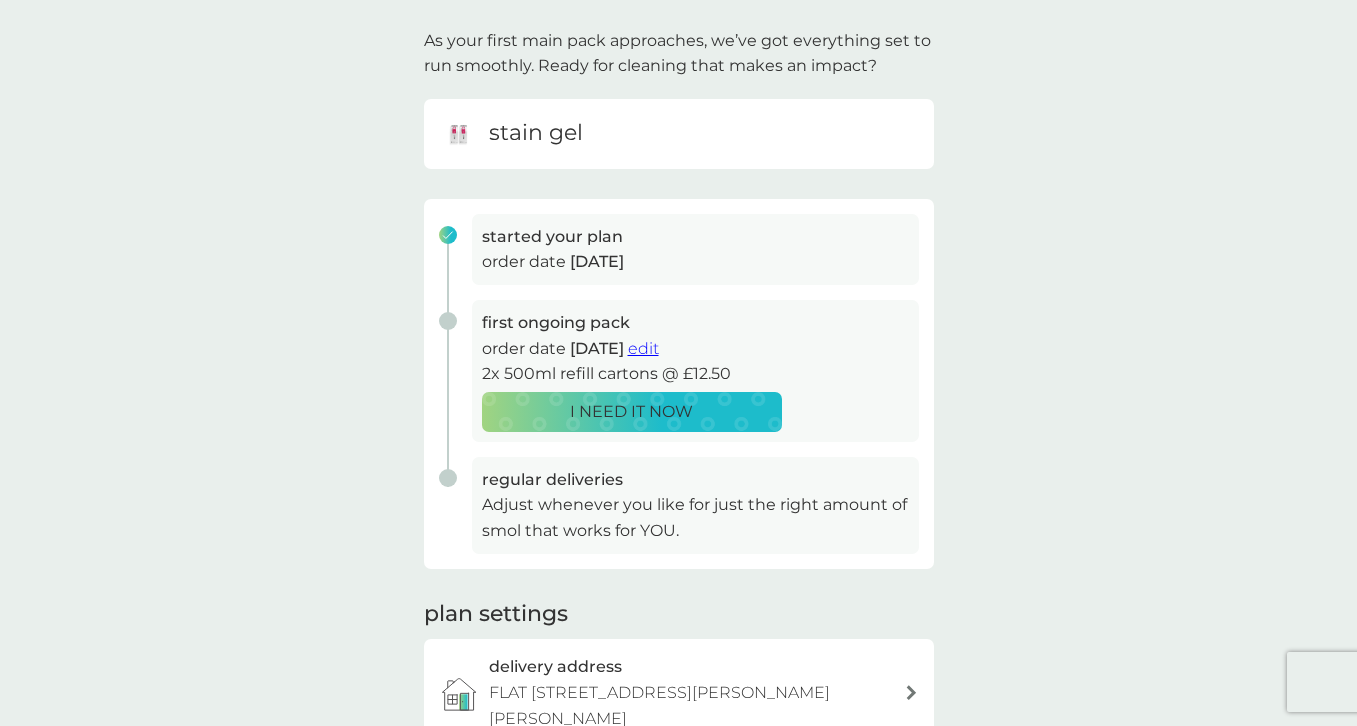 scroll, scrollTop: 0, scrollLeft: 0, axis: both 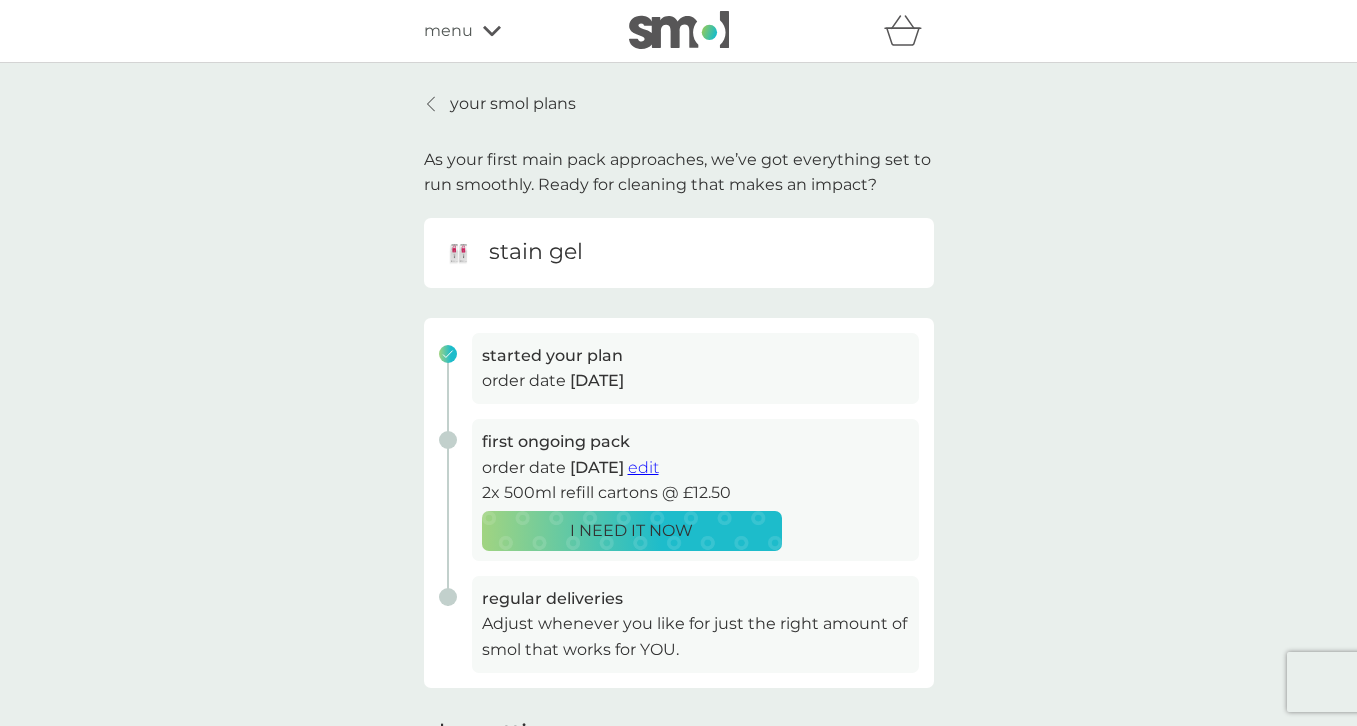click 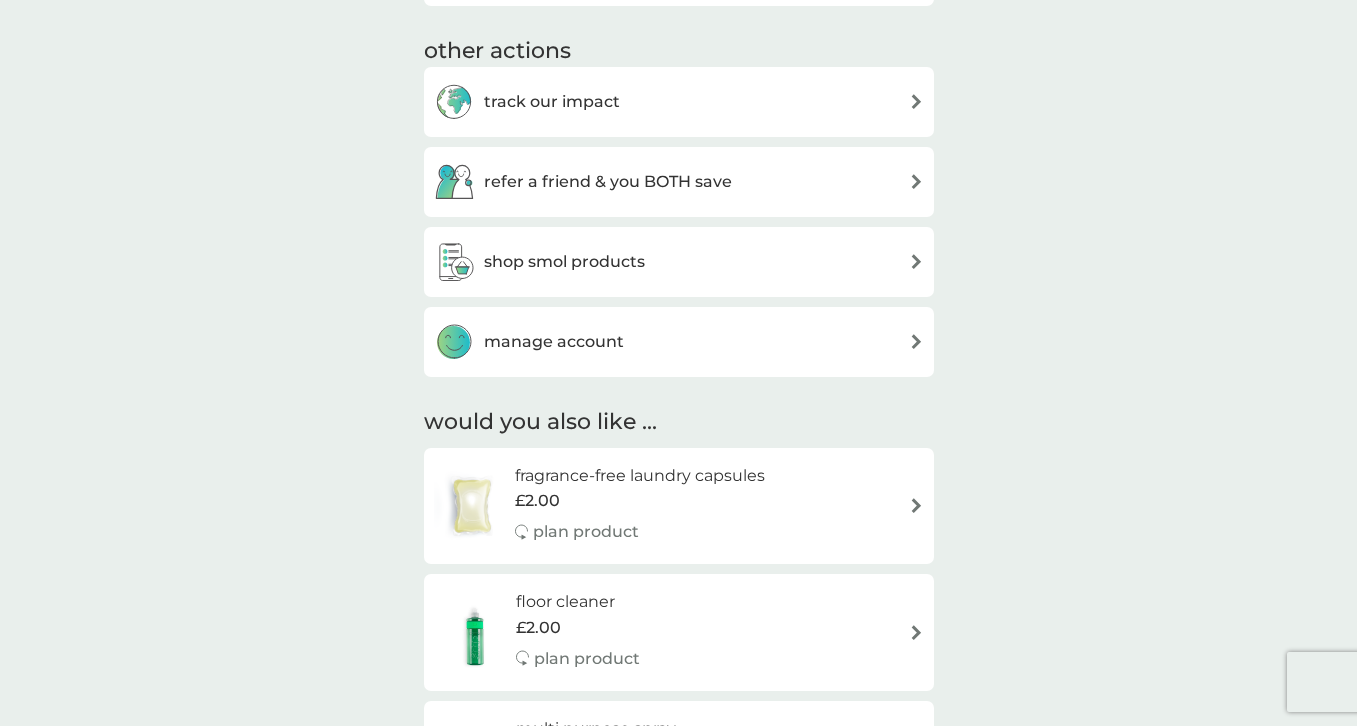 scroll, scrollTop: 1033, scrollLeft: 0, axis: vertical 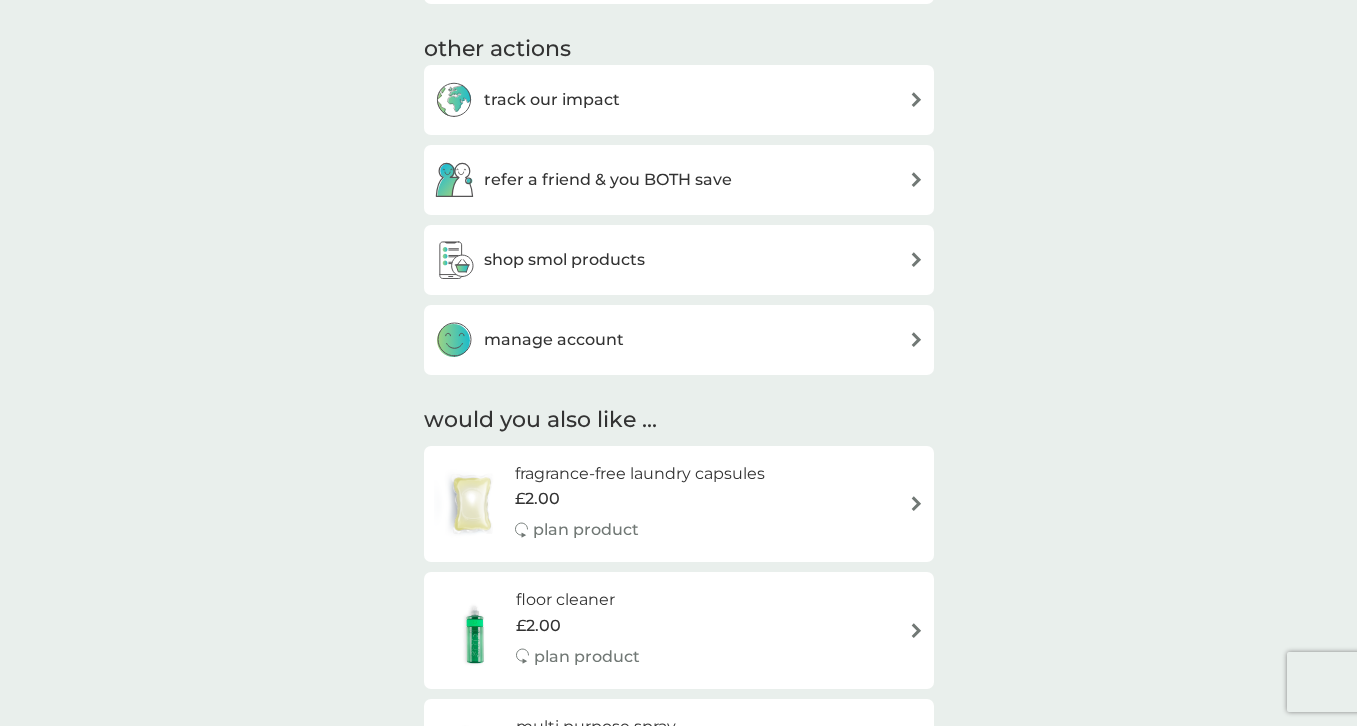 click on "manage account" at bounding box center (554, 340) 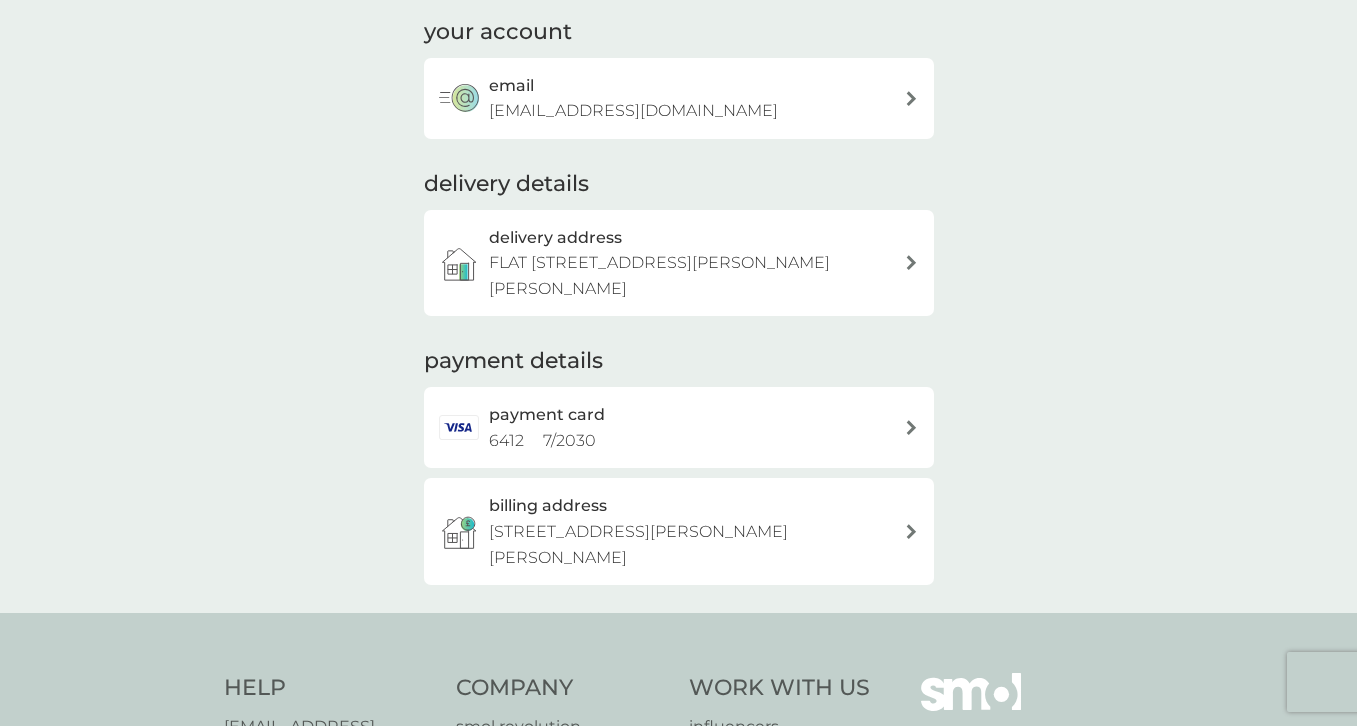scroll, scrollTop: 0, scrollLeft: 0, axis: both 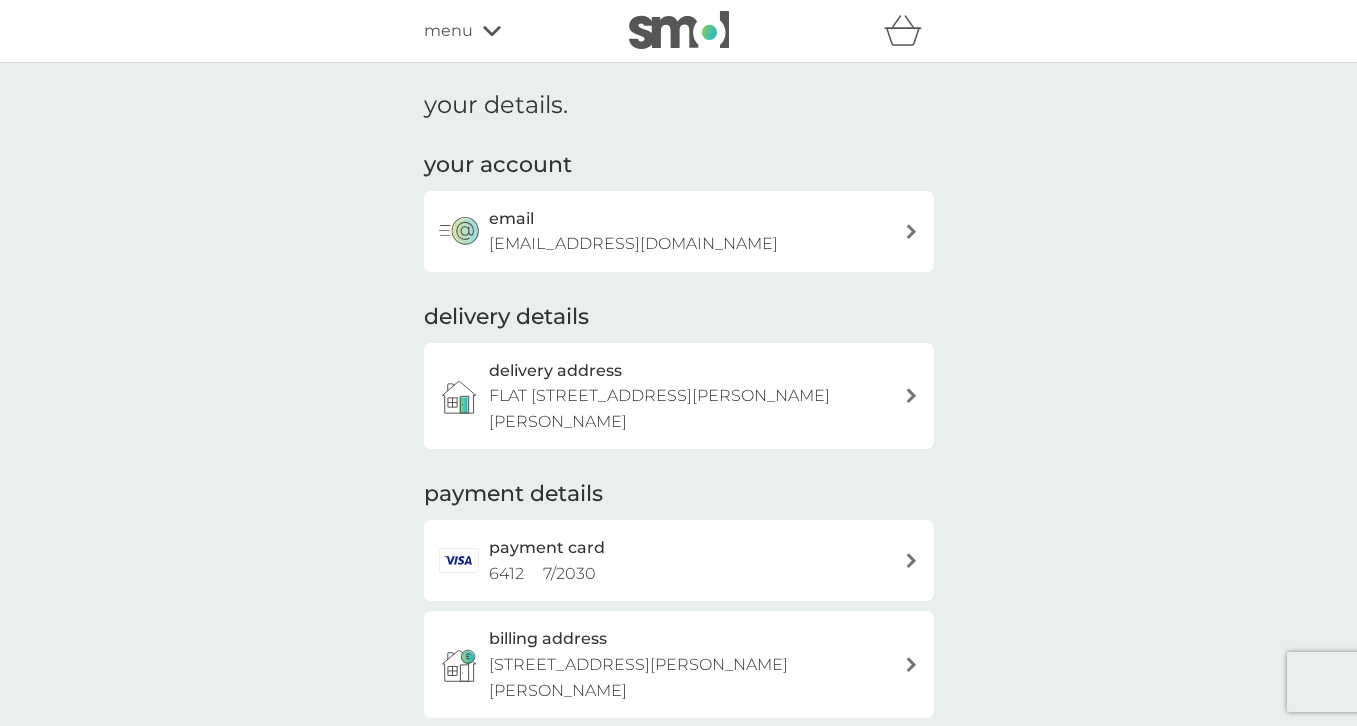 click on "menu" at bounding box center [448, 31] 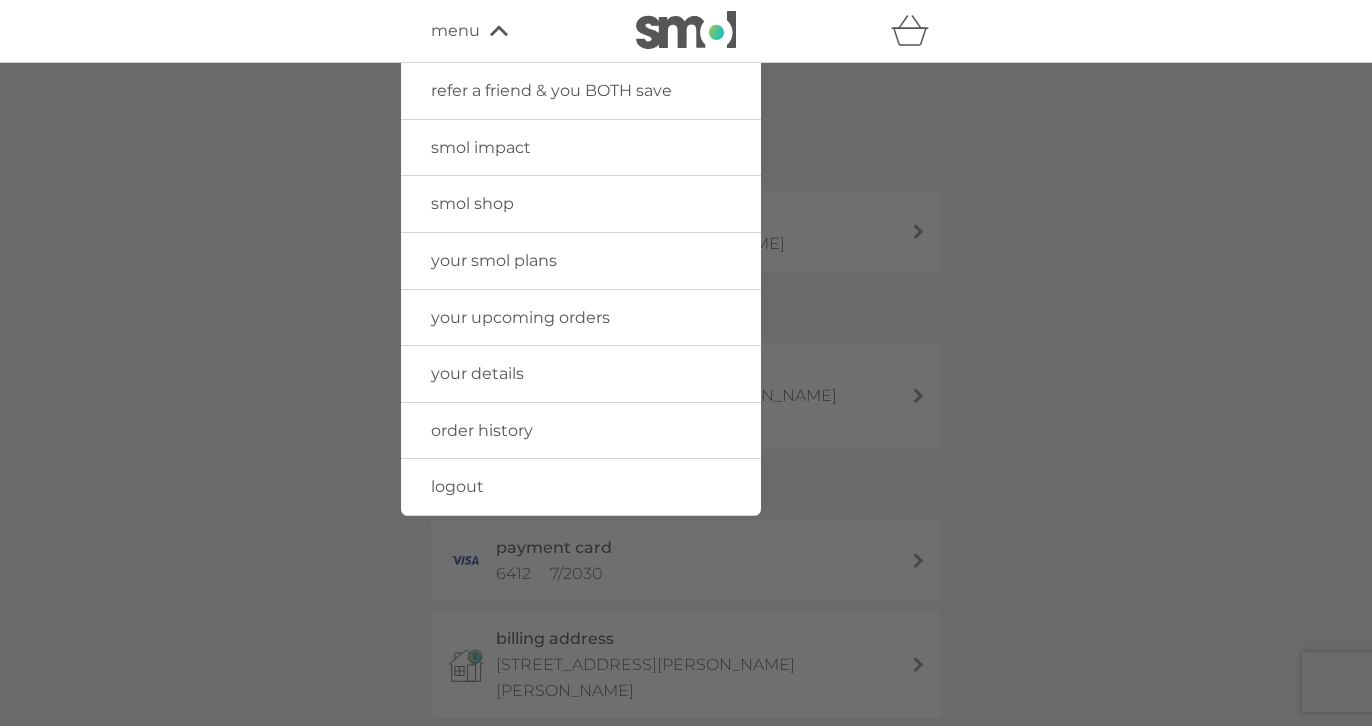 click at bounding box center (686, 426) 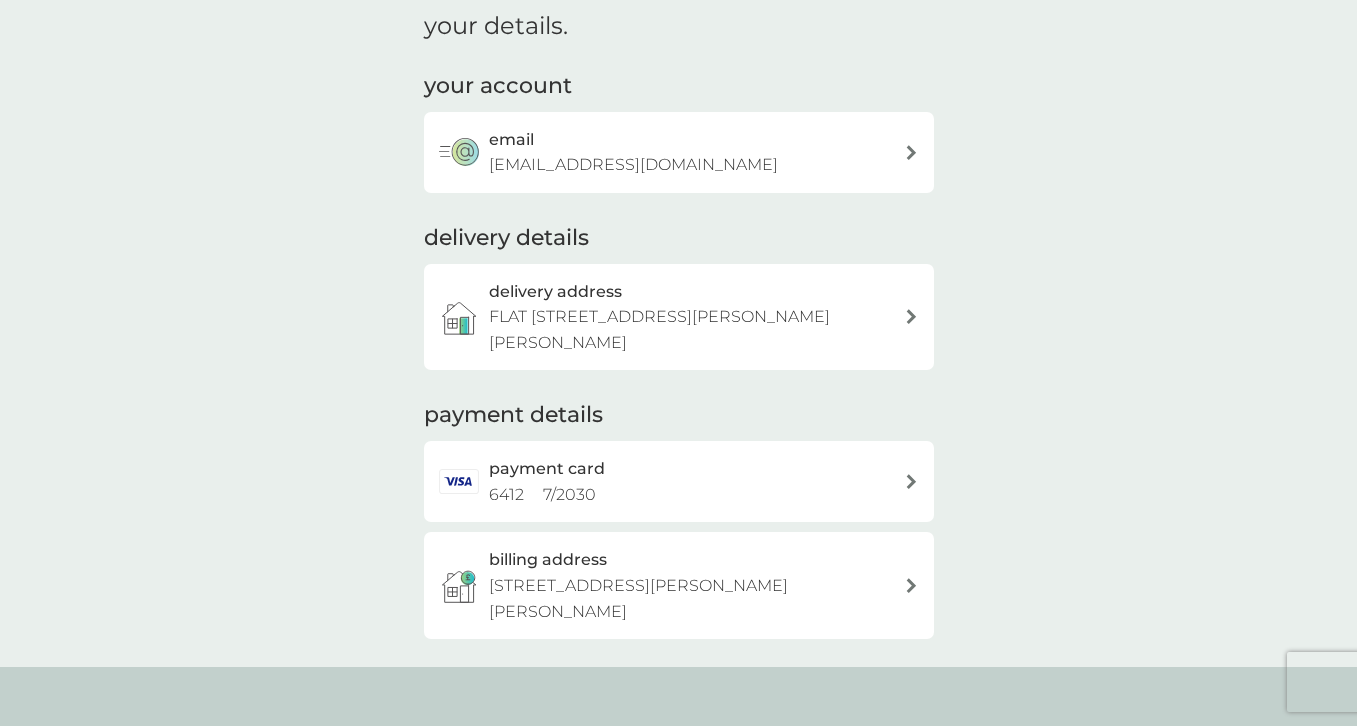 scroll, scrollTop: 0, scrollLeft: 0, axis: both 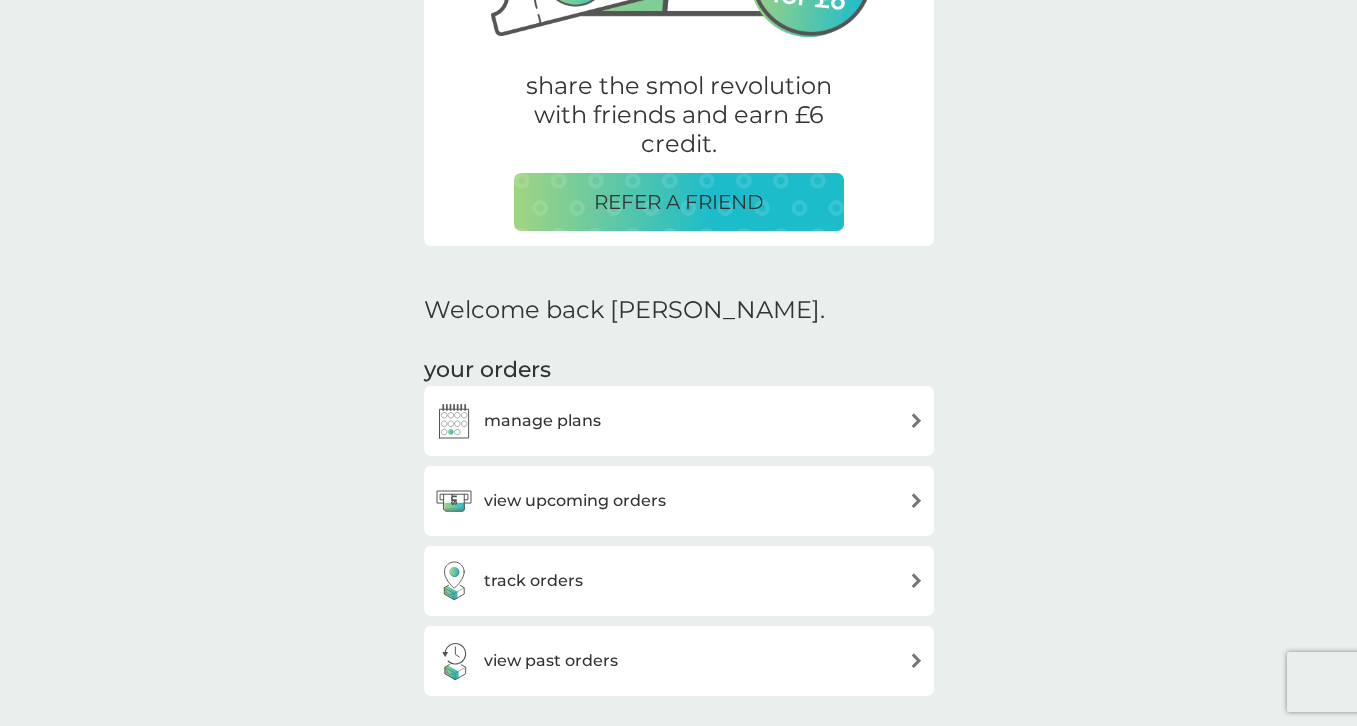click on "manage plans" at bounding box center (679, 421) 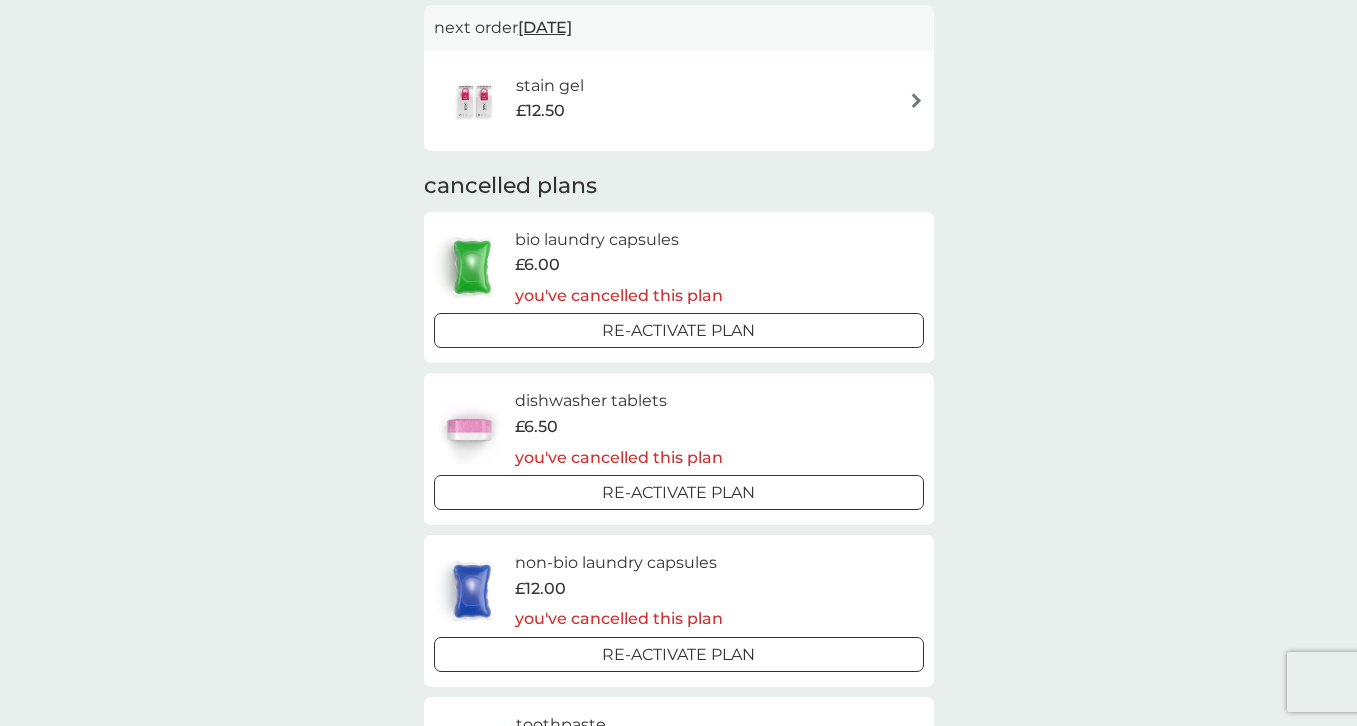 scroll, scrollTop: 0, scrollLeft: 0, axis: both 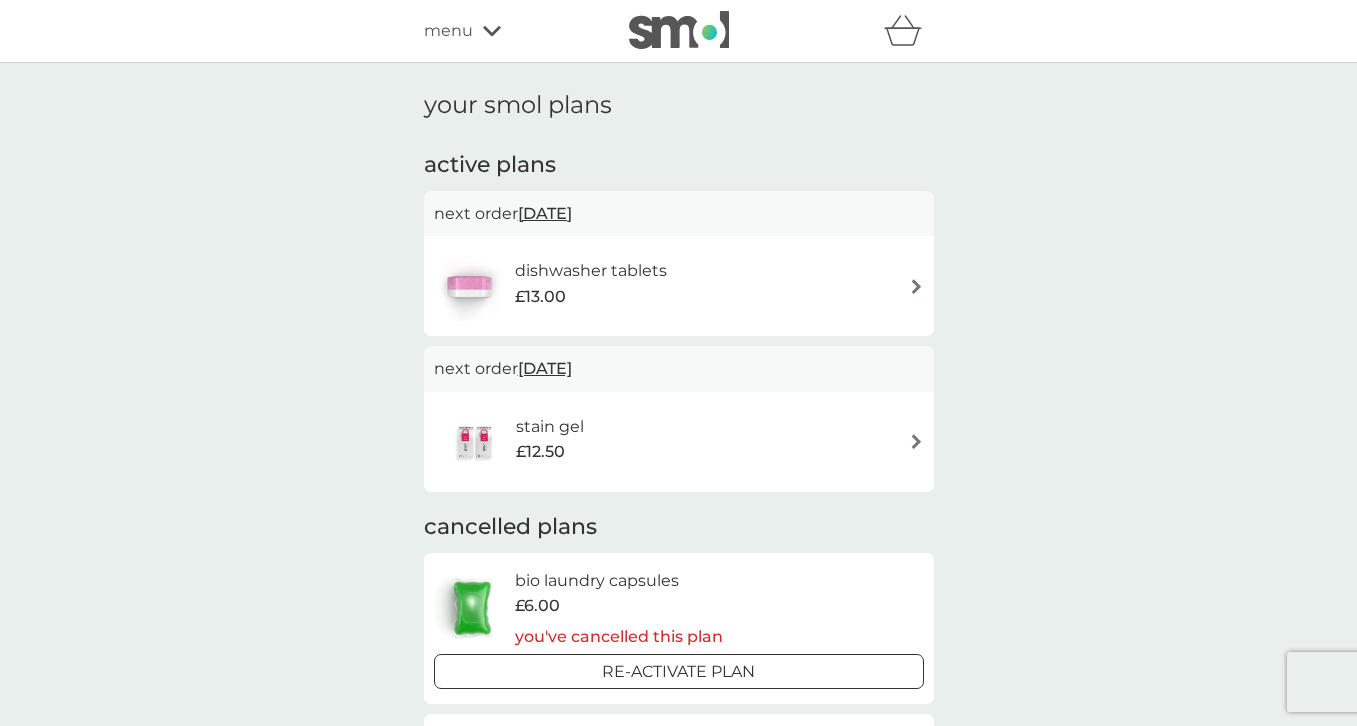 click on "dishwasher tablets £13.00" at bounding box center (679, 286) 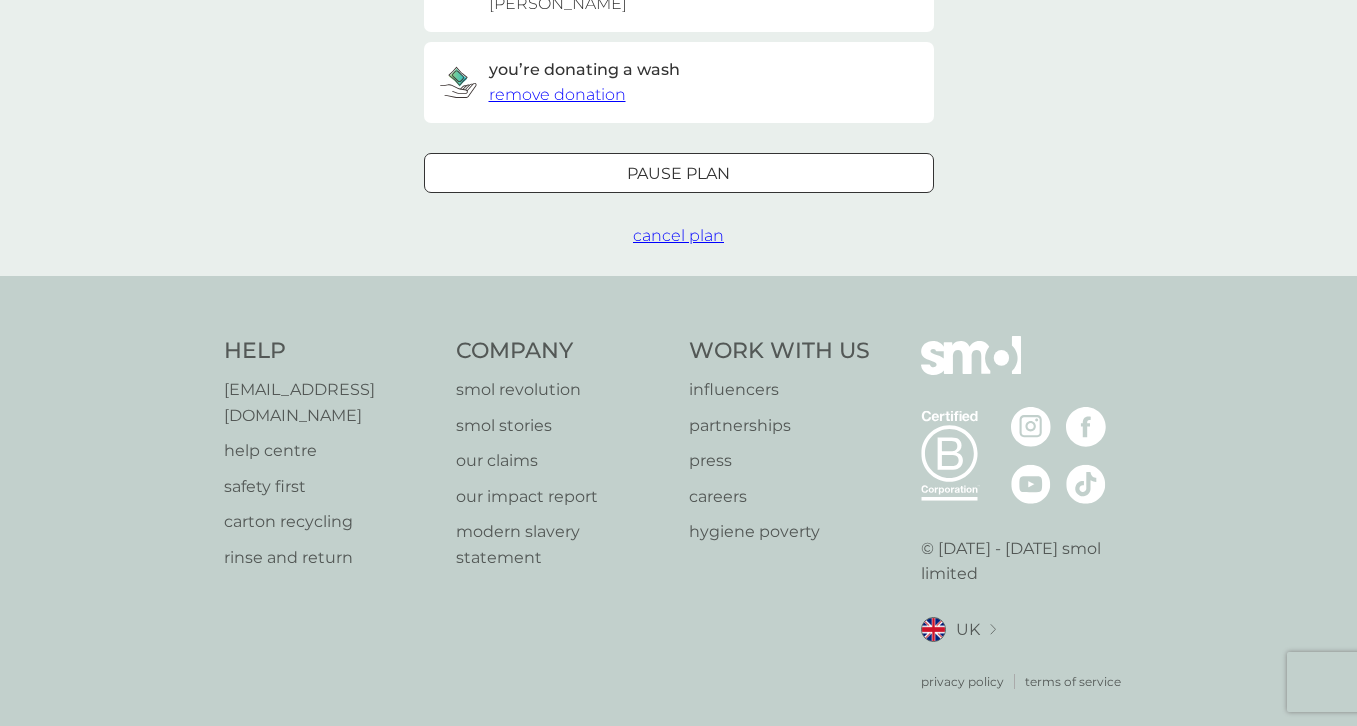 scroll, scrollTop: 555, scrollLeft: 0, axis: vertical 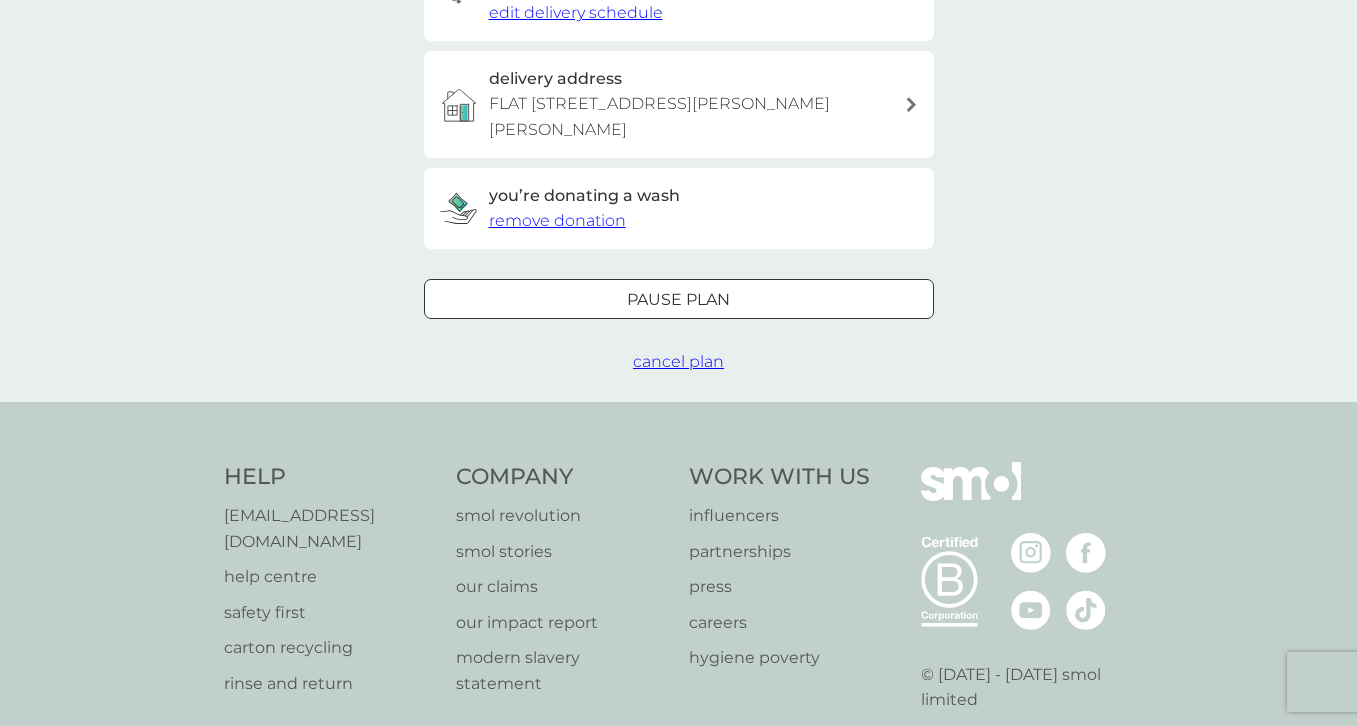 click on "cancel plan" at bounding box center [678, 361] 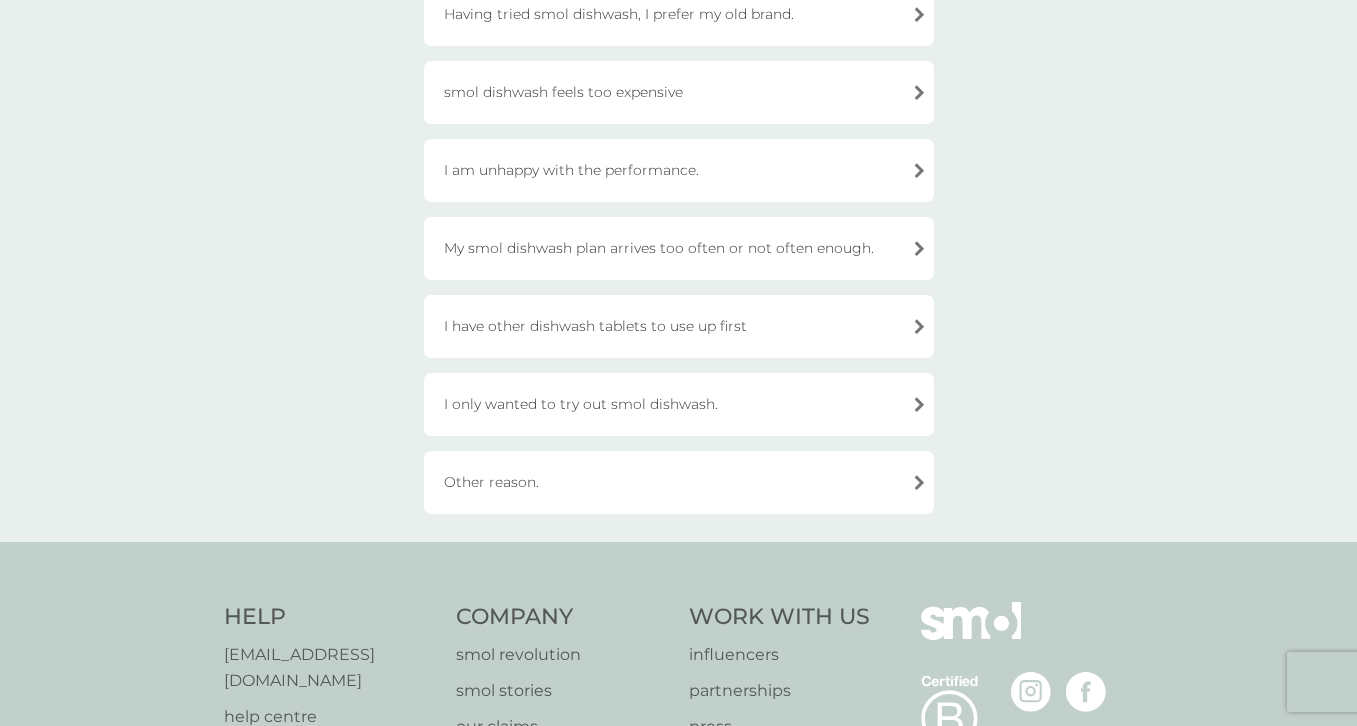 scroll, scrollTop: 214, scrollLeft: 0, axis: vertical 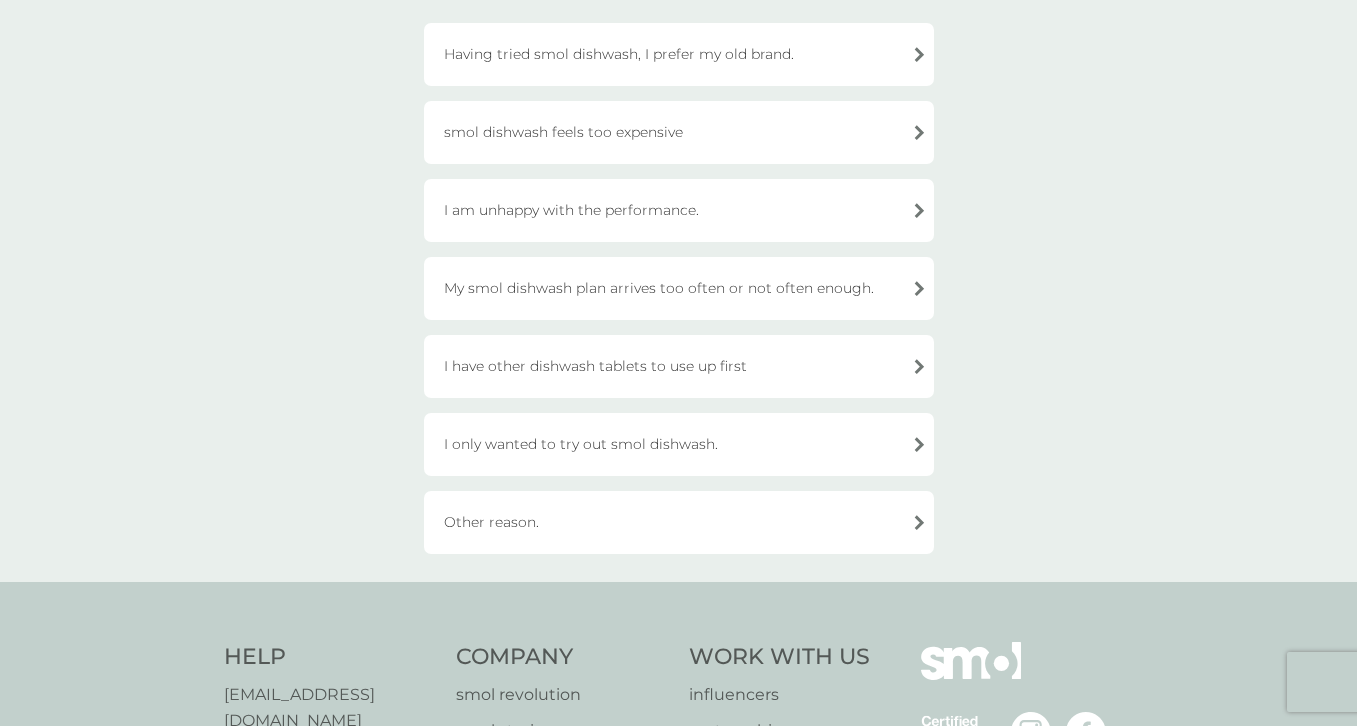 click on "Other reason." at bounding box center (679, 522) 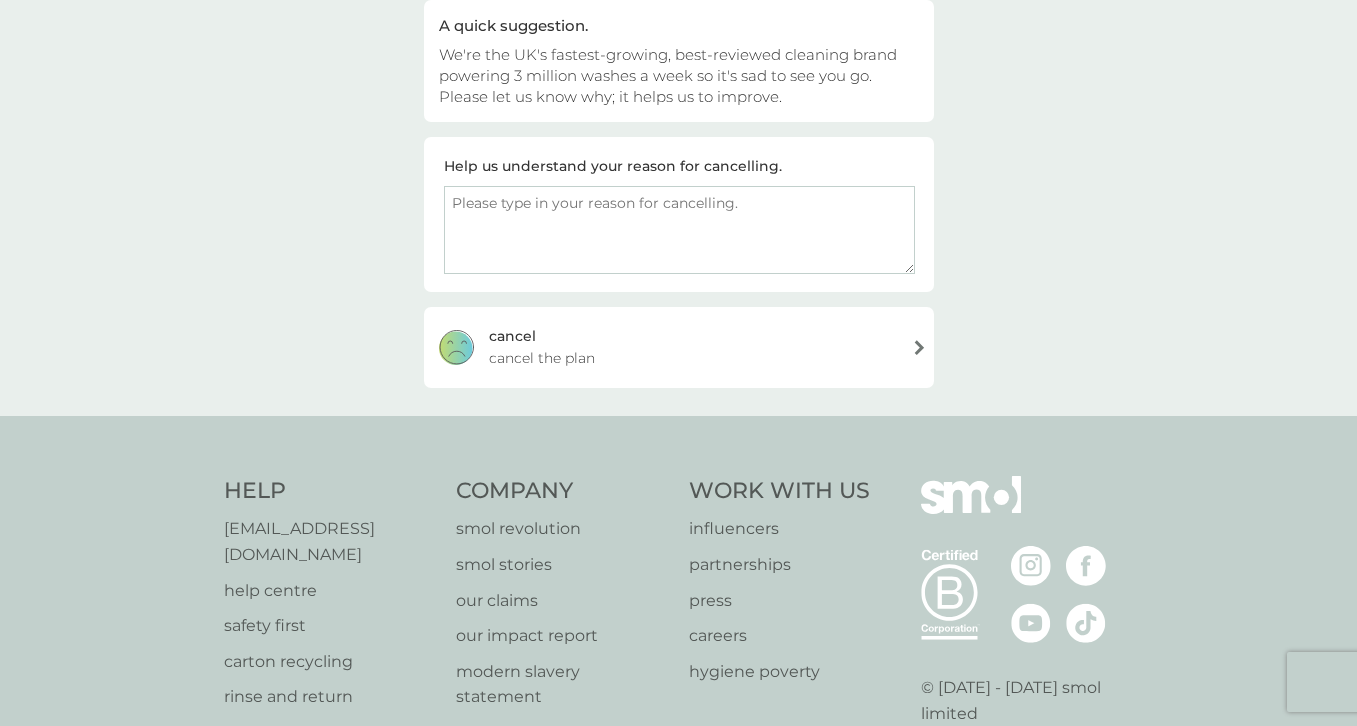 scroll, scrollTop: 216, scrollLeft: 0, axis: vertical 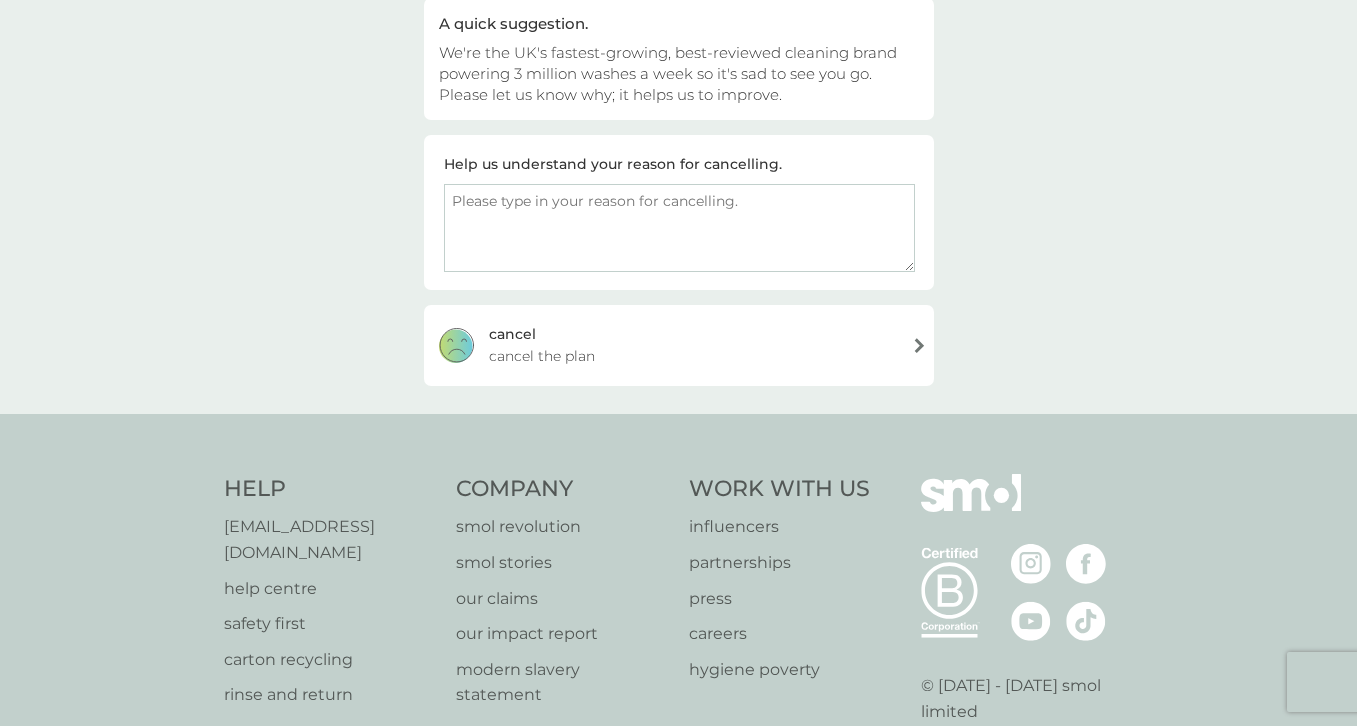 click on "cancel cancel the plan" at bounding box center (679, 345) 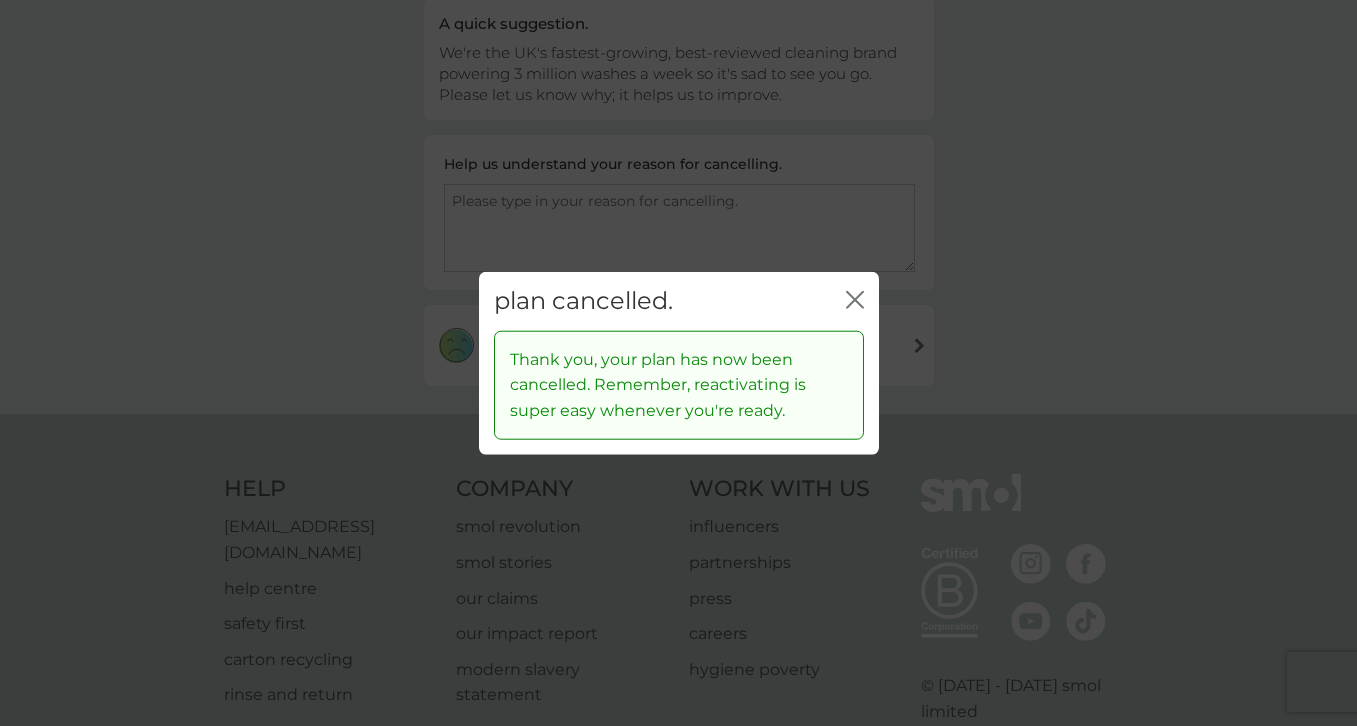 click 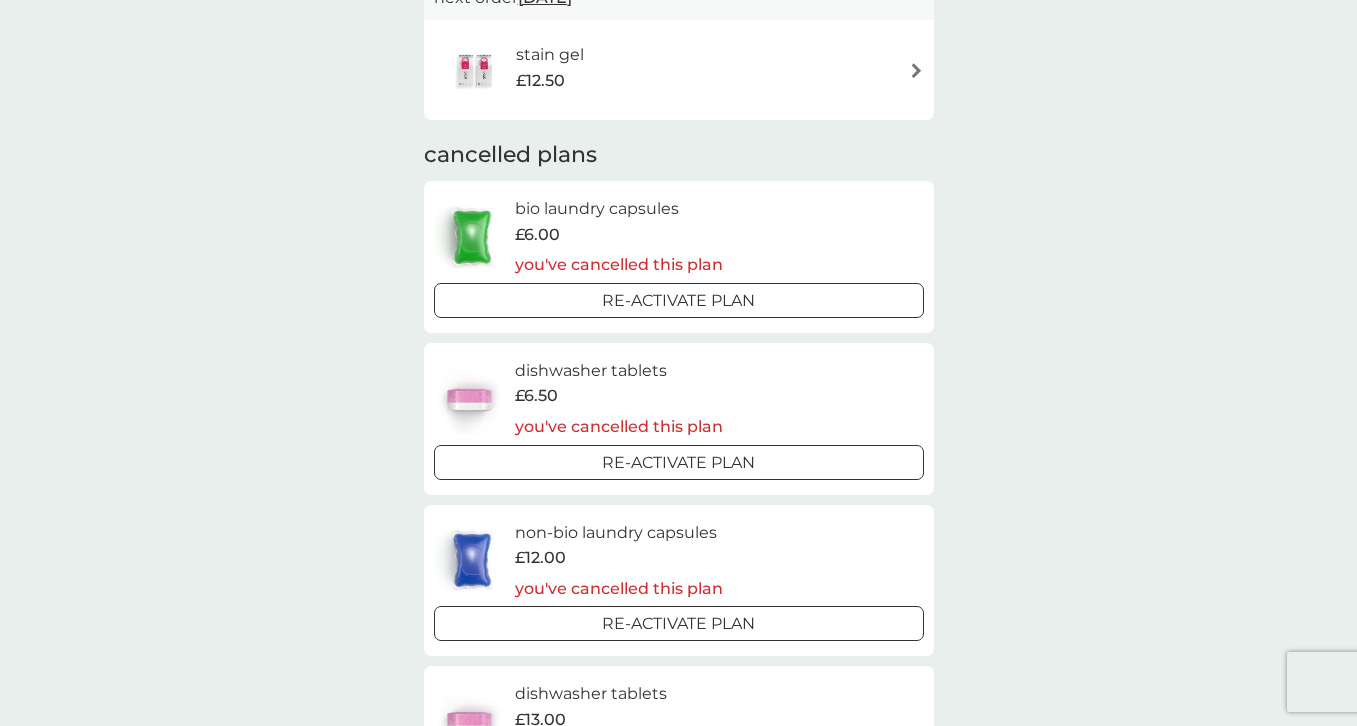 scroll, scrollTop: 0, scrollLeft: 0, axis: both 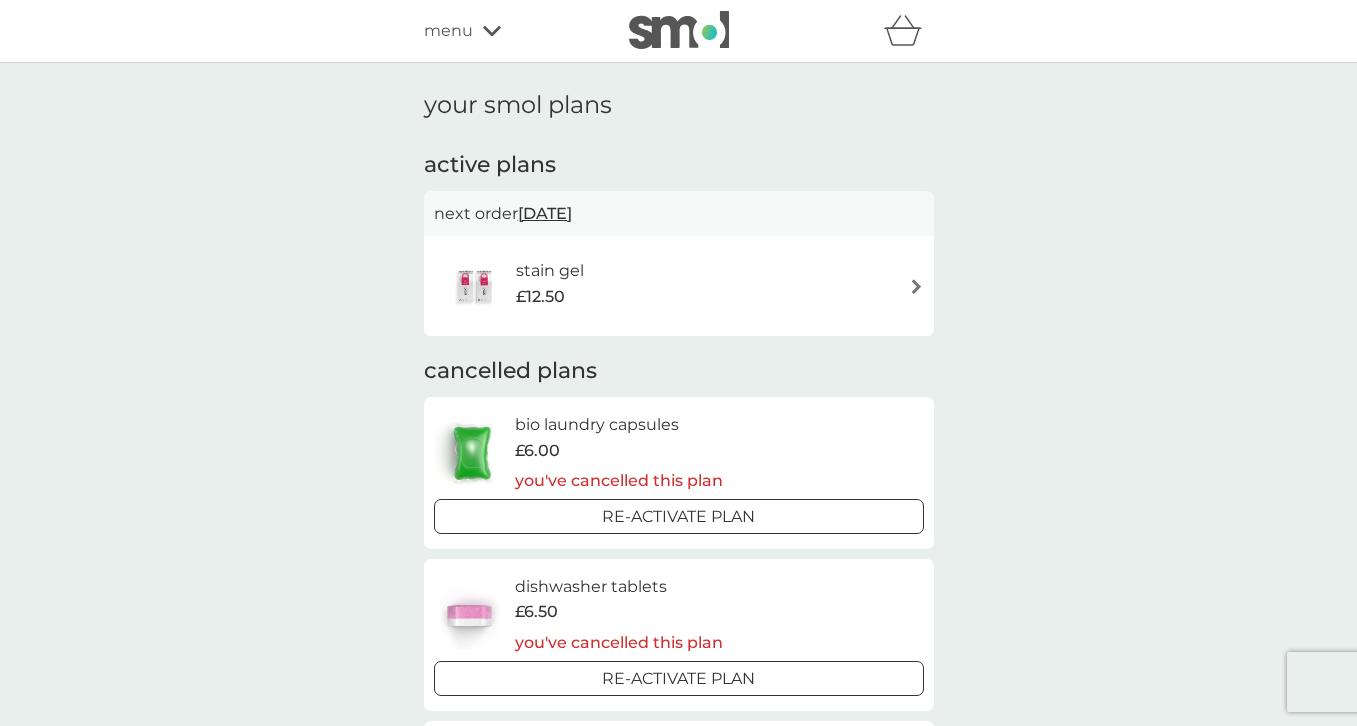 click on "stain gel £12.50" at bounding box center (679, 286) 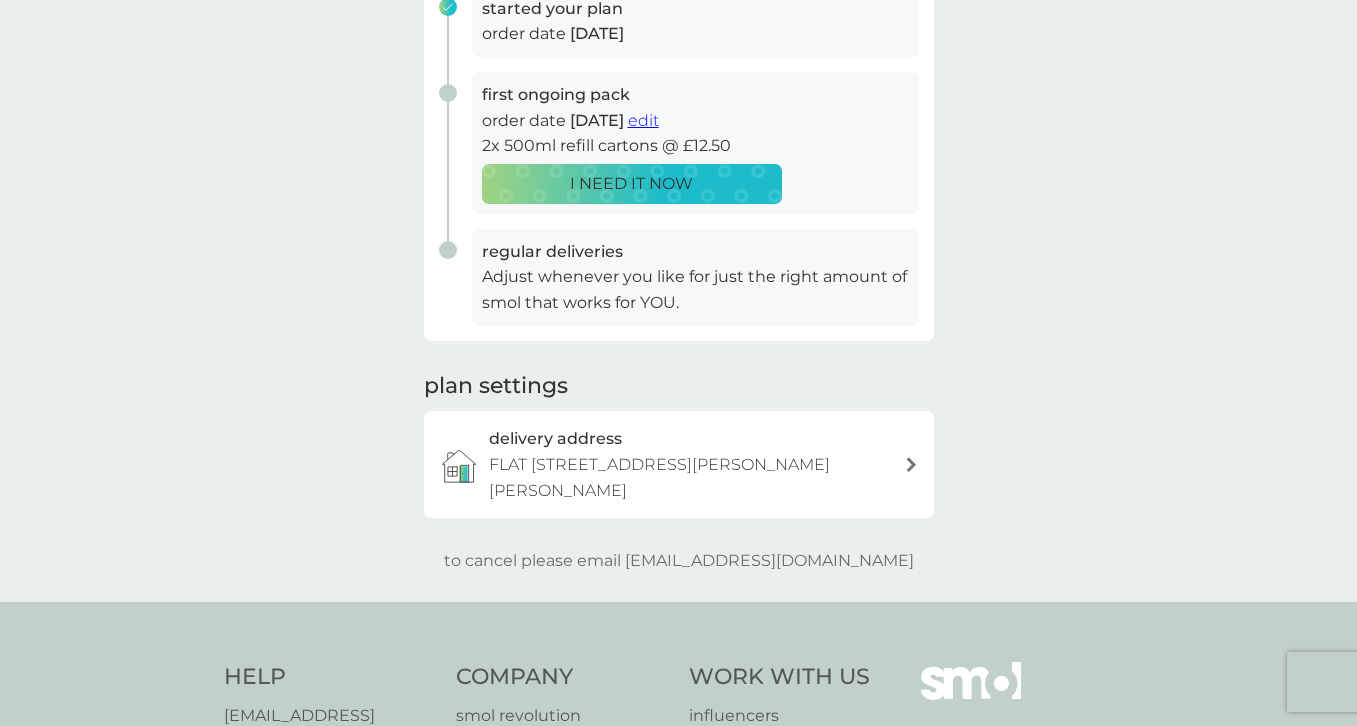 scroll, scrollTop: 352, scrollLeft: 0, axis: vertical 